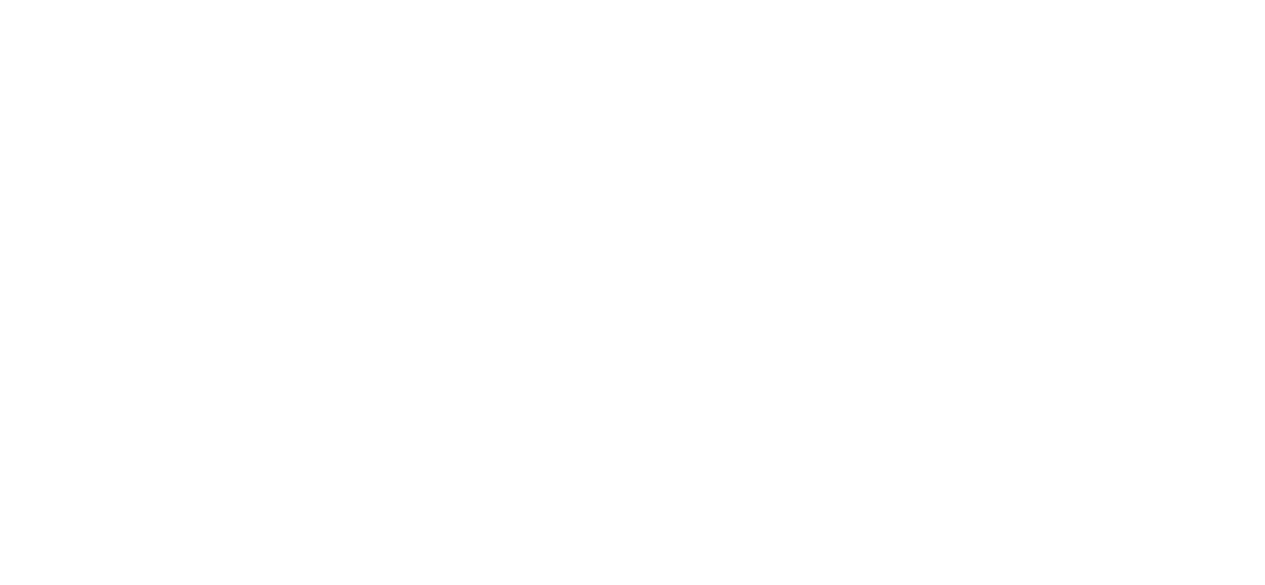 scroll, scrollTop: 0, scrollLeft: 0, axis: both 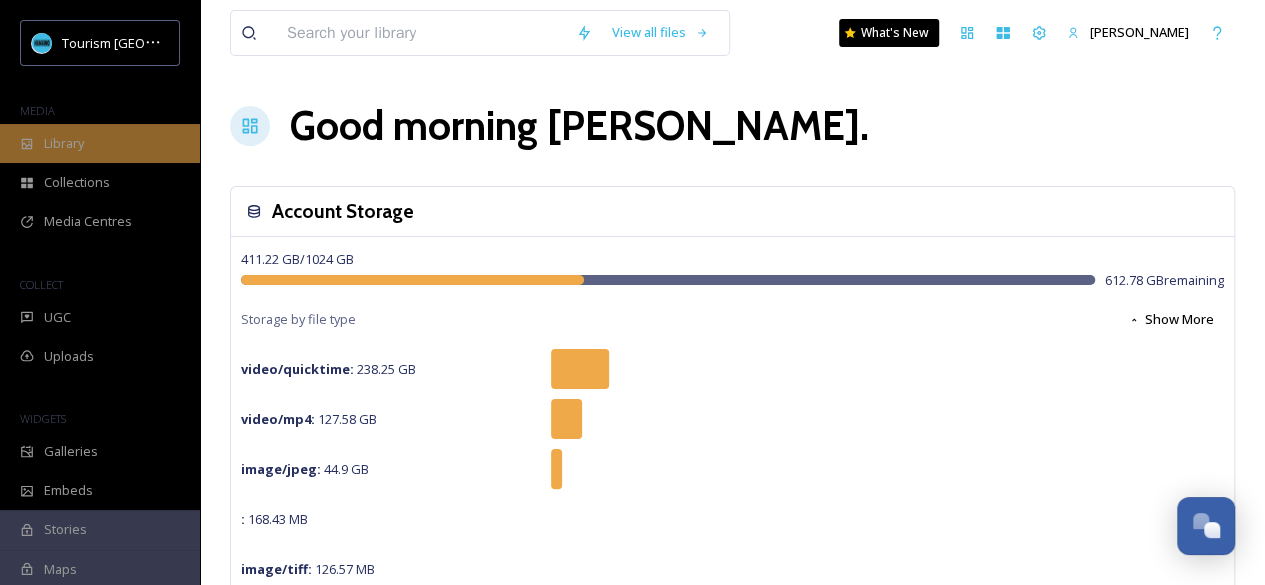 click on "Library" at bounding box center [100, 143] 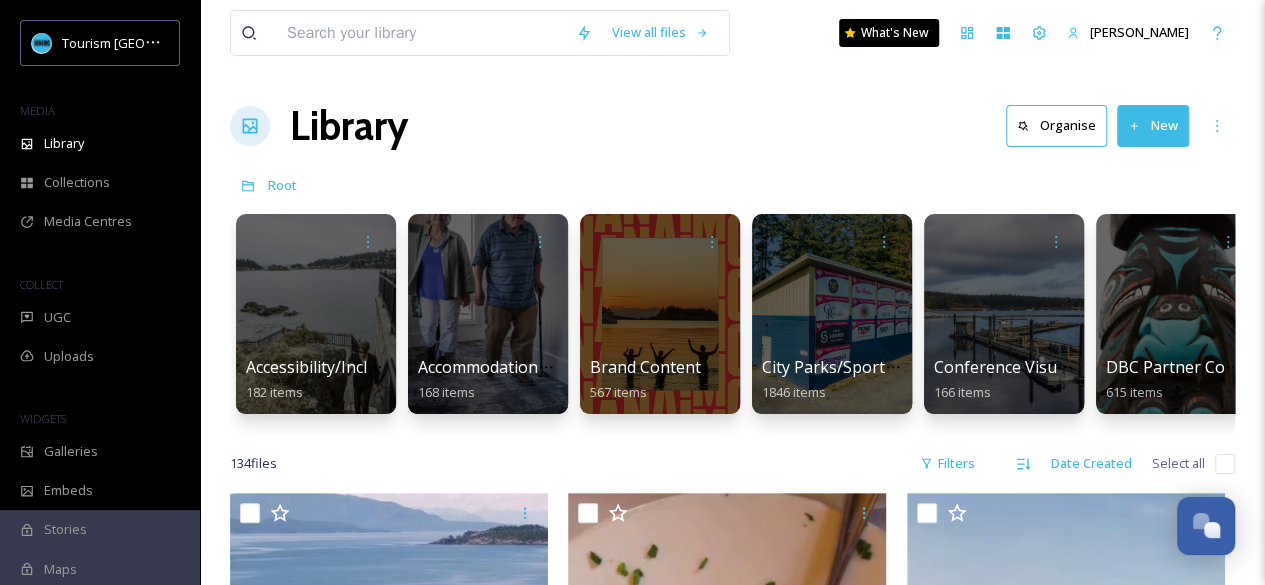 scroll, scrollTop: 80, scrollLeft: 0, axis: vertical 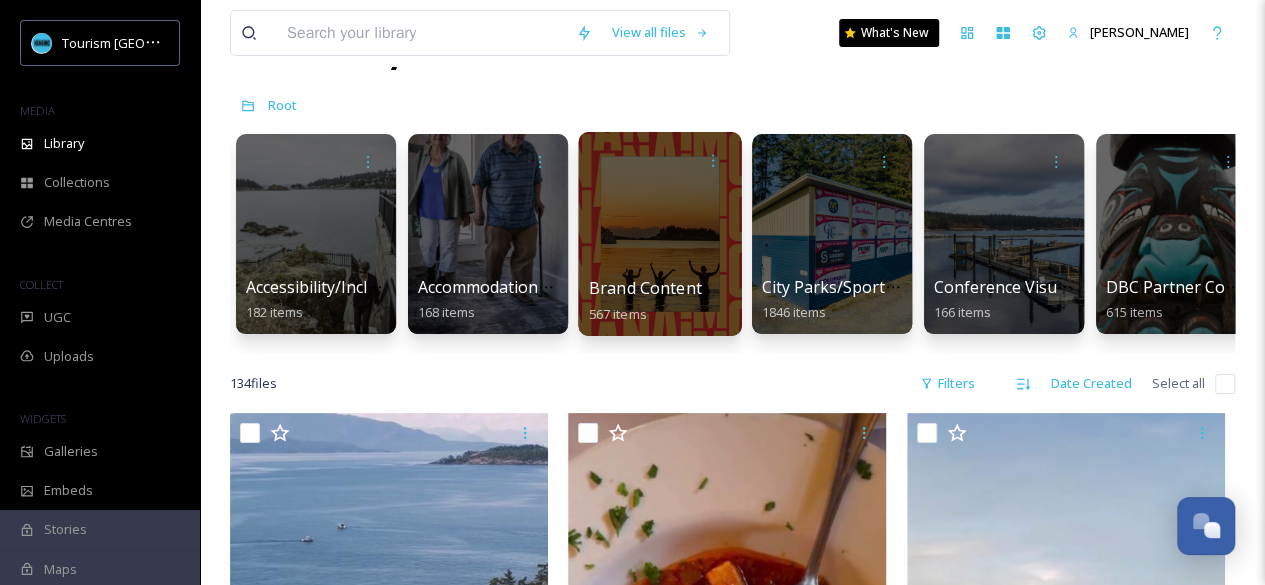 click at bounding box center (659, 234) 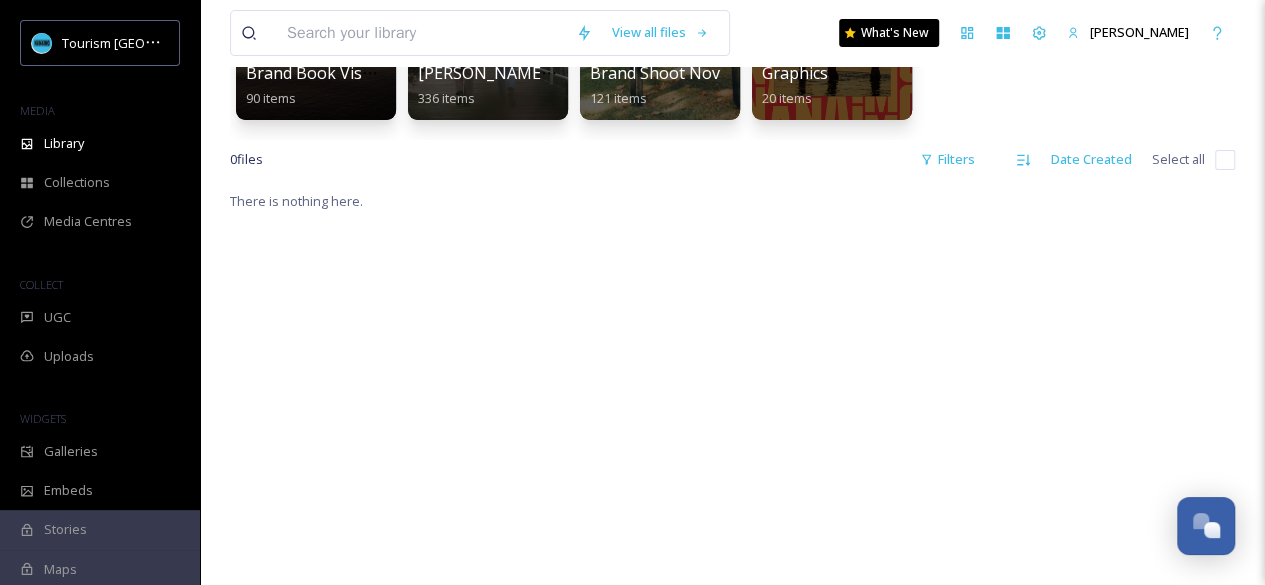 scroll, scrollTop: 165, scrollLeft: 0, axis: vertical 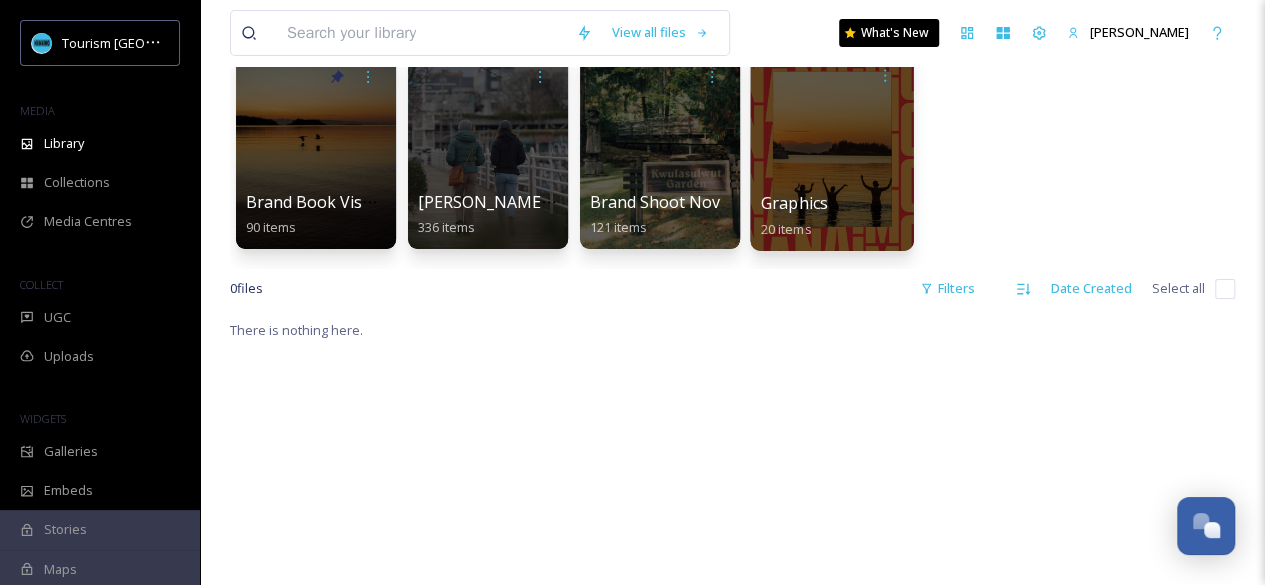 click at bounding box center (831, 149) 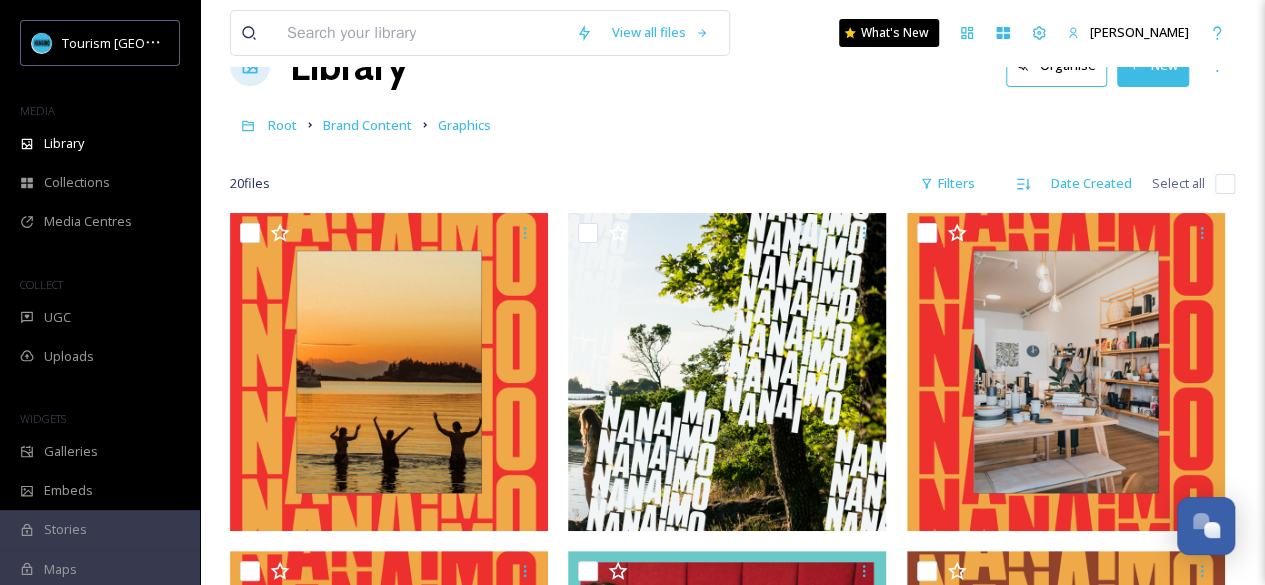 scroll, scrollTop: 0, scrollLeft: 0, axis: both 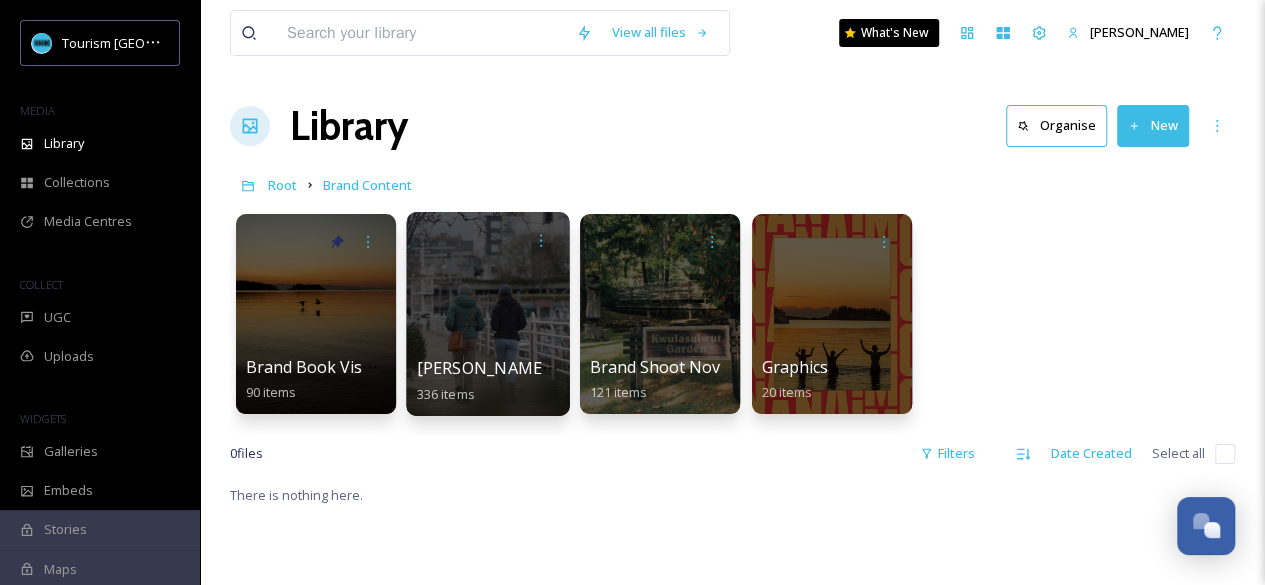 click at bounding box center [487, 314] 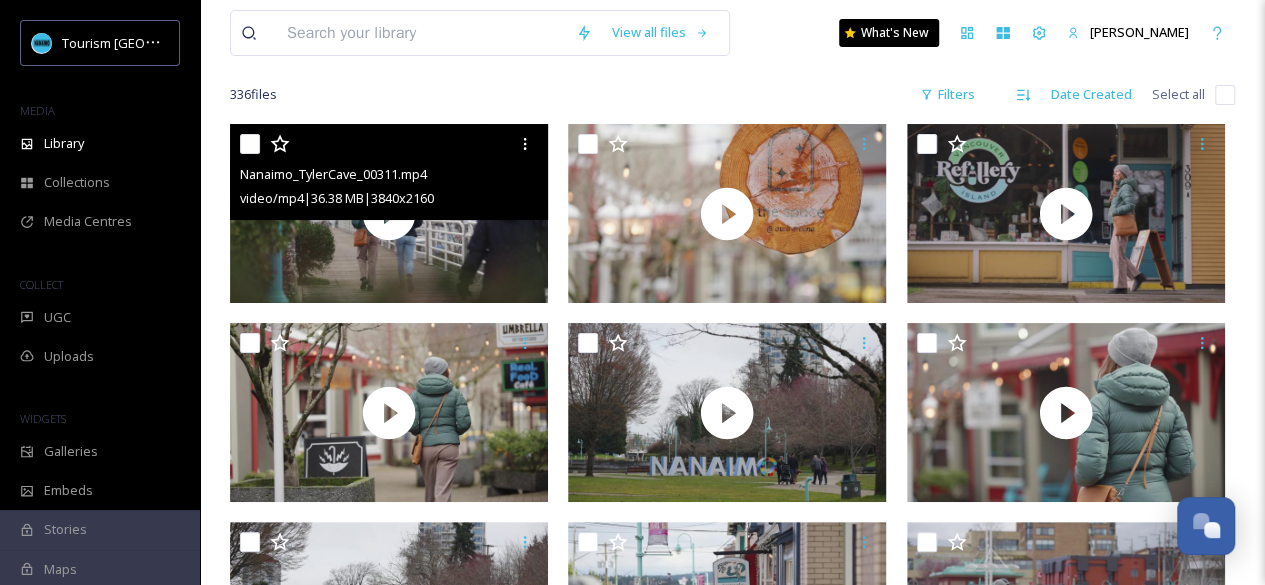 scroll, scrollTop: 236, scrollLeft: 0, axis: vertical 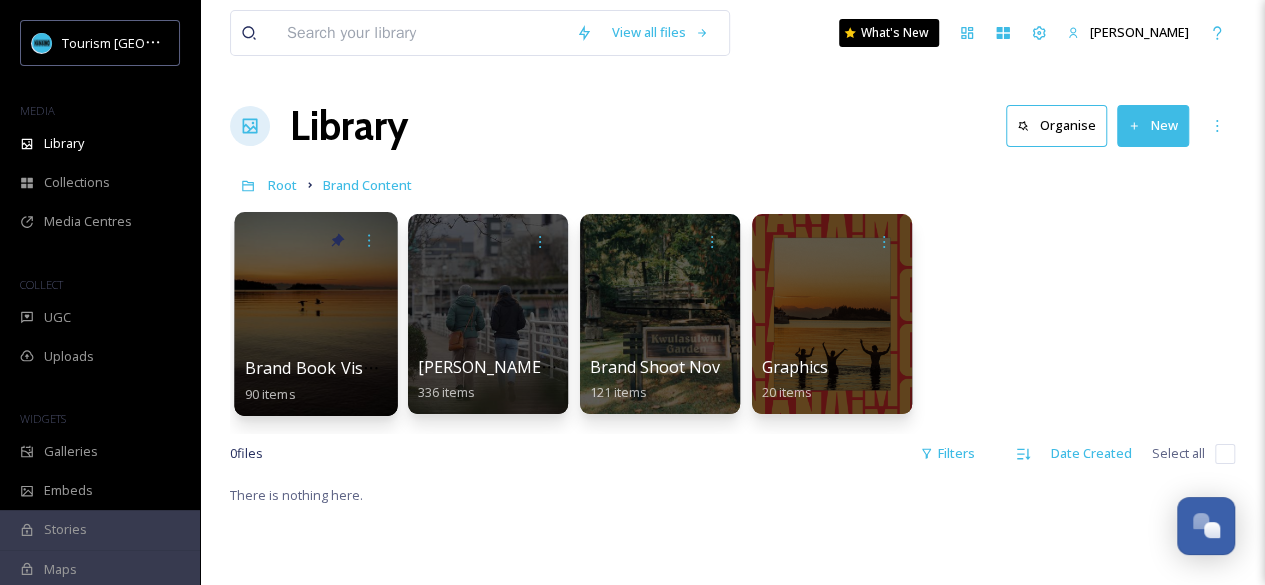 click at bounding box center [315, 314] 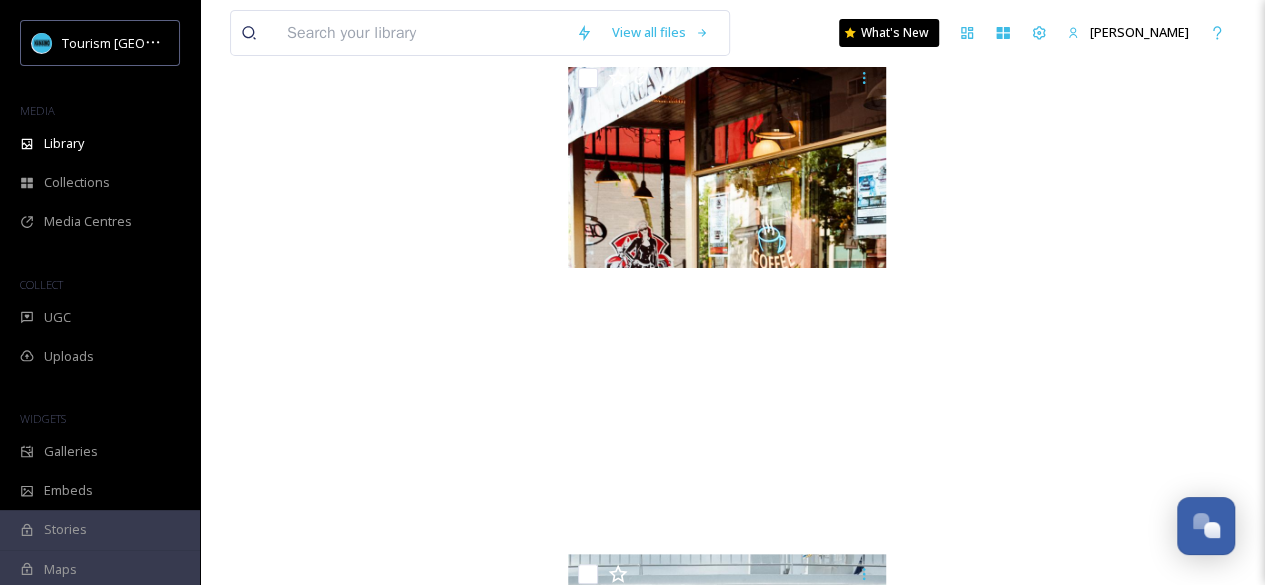 scroll, scrollTop: 11428, scrollLeft: 0, axis: vertical 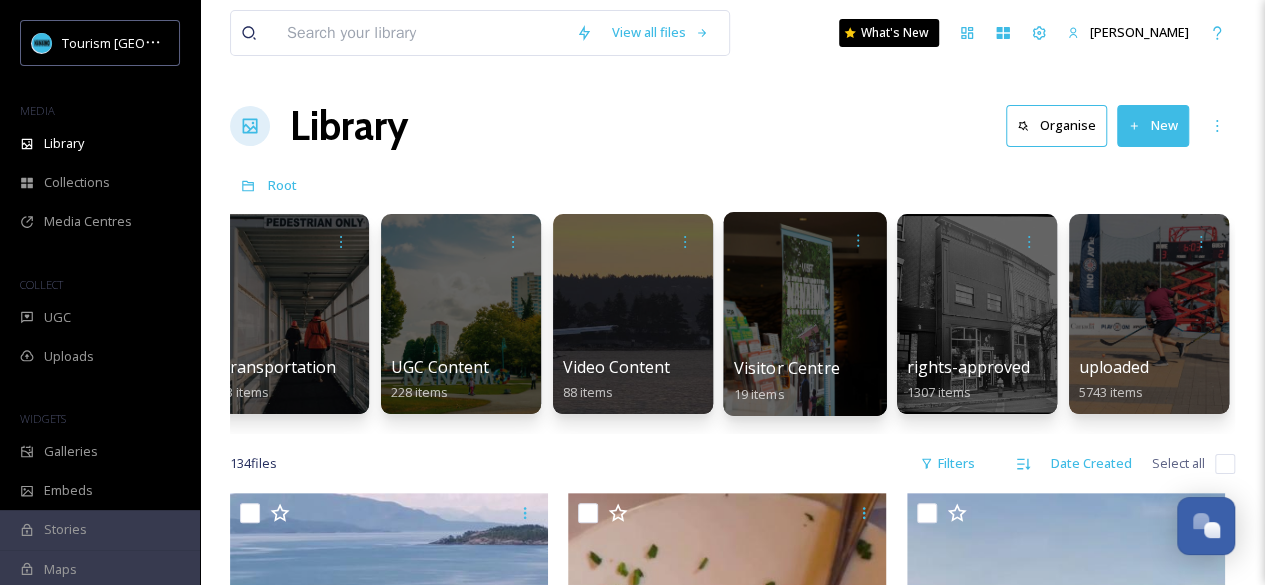 click at bounding box center [804, 314] 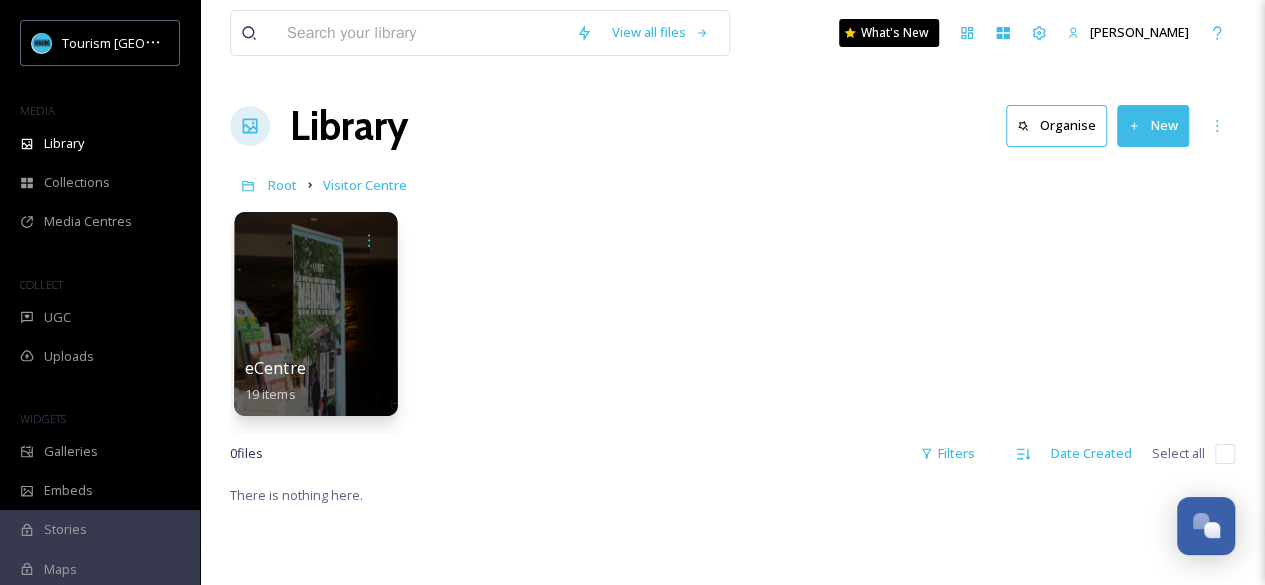 click at bounding box center (315, 314) 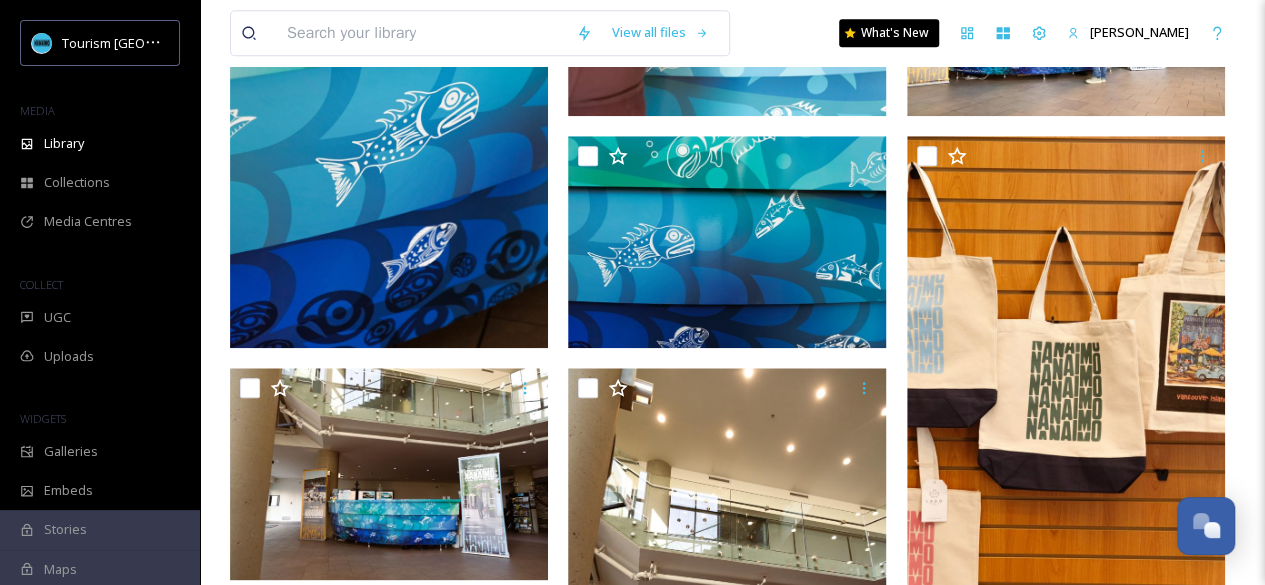 scroll, scrollTop: 1021, scrollLeft: 0, axis: vertical 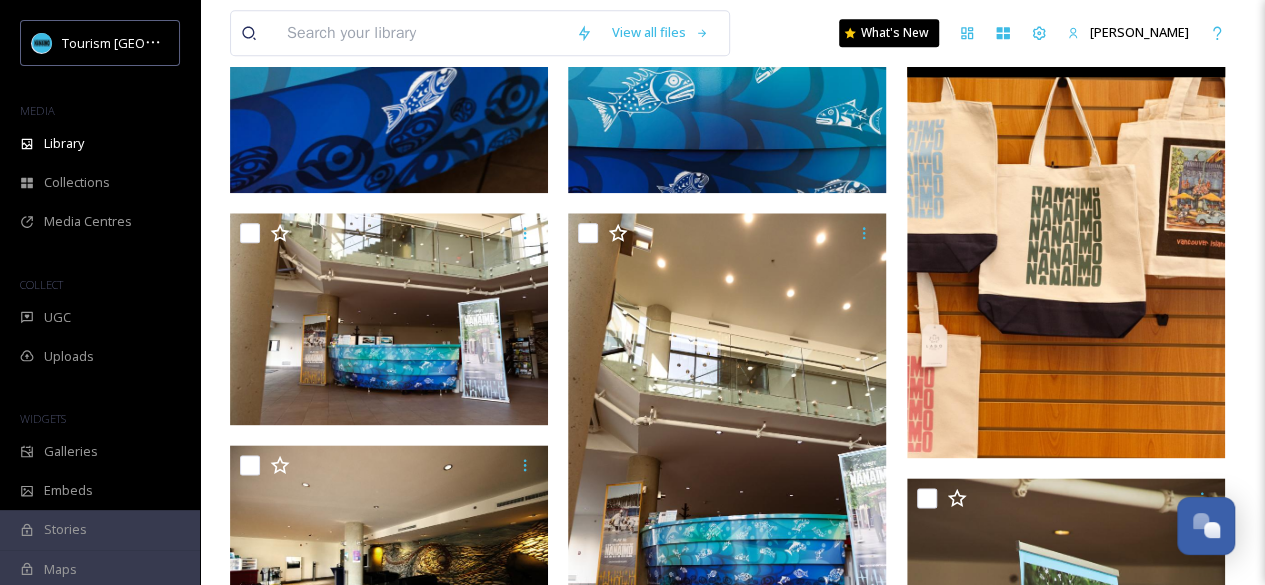 click at bounding box center [1066, 219] 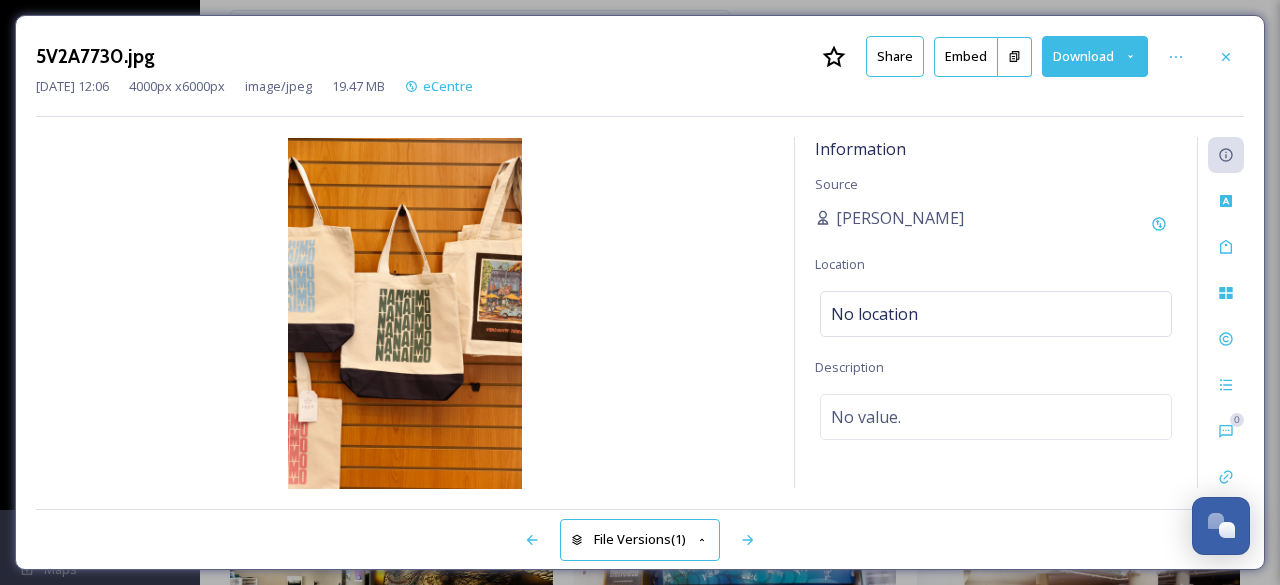 click on "Download" at bounding box center (1095, 56) 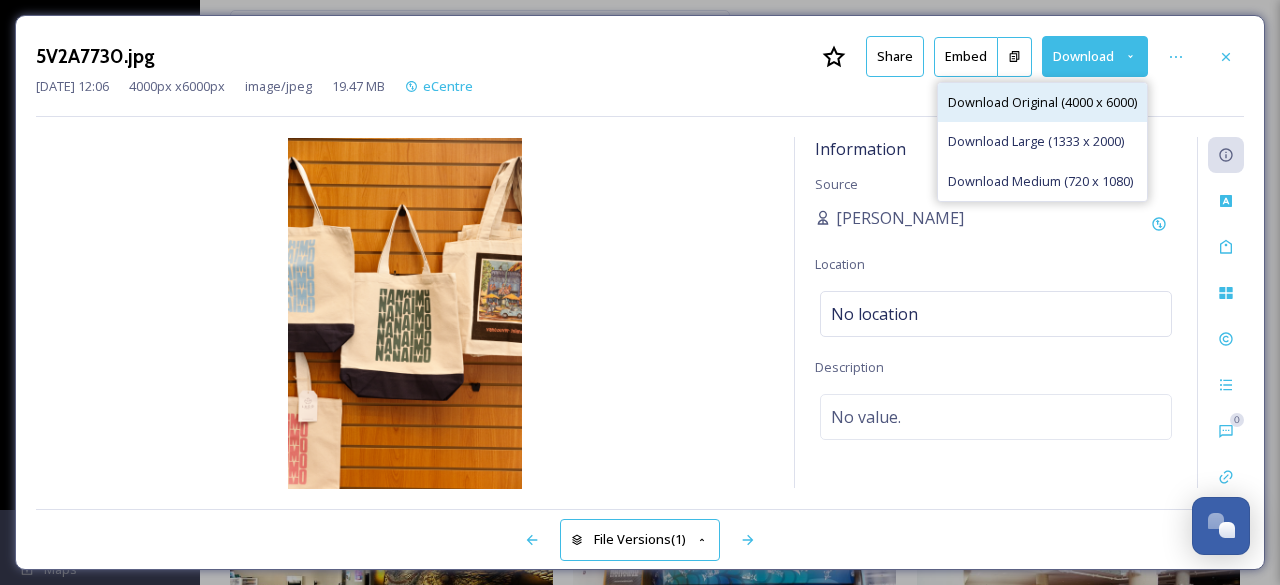 click on "Download Original (4000 x 6000)" at bounding box center (1042, 102) 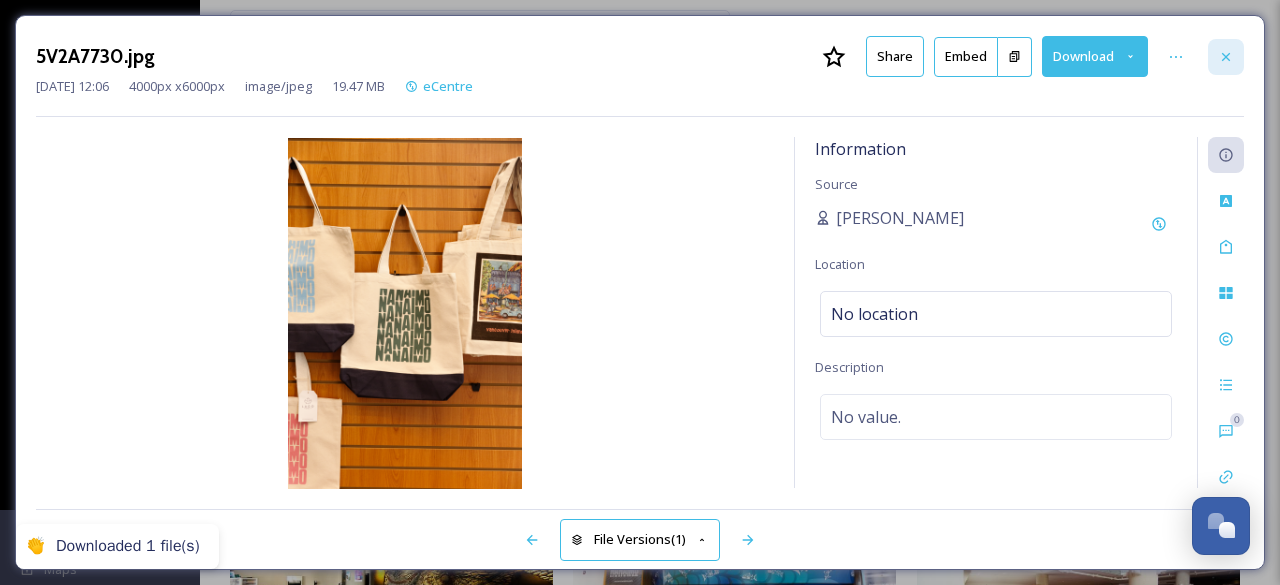 click 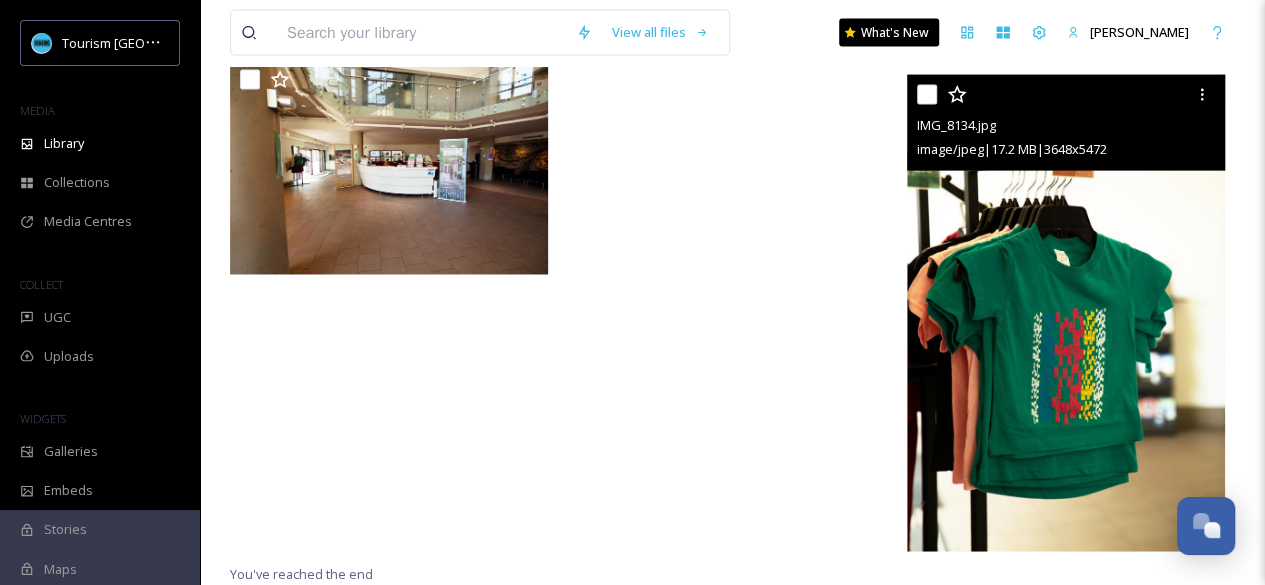 click at bounding box center [1066, 313] 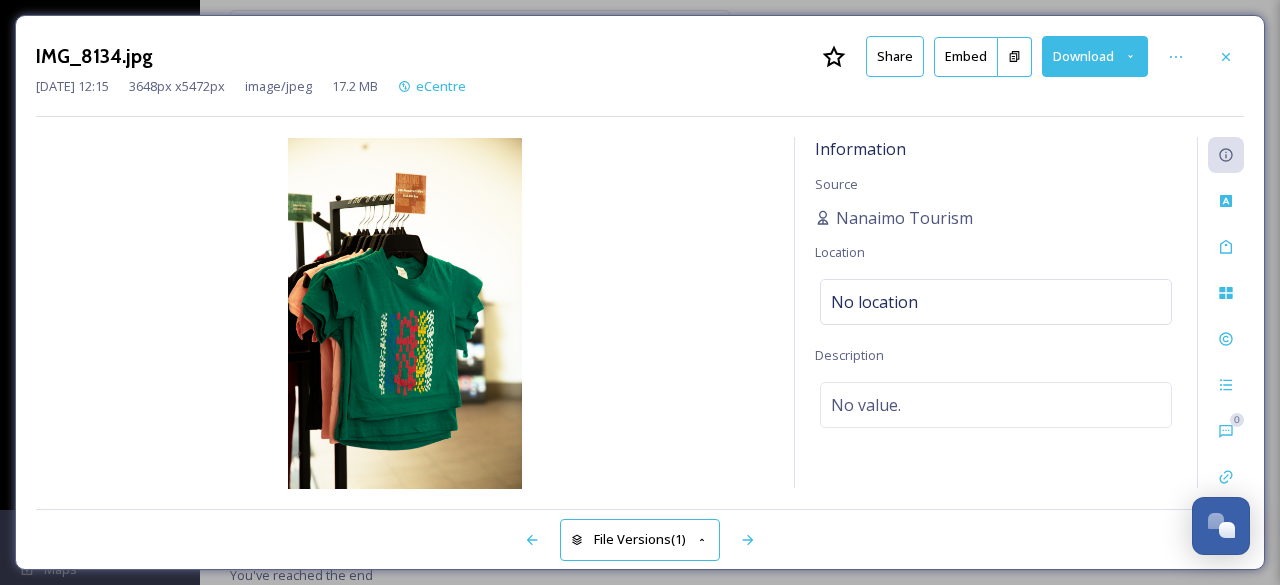 click on "Download" at bounding box center [1095, 56] 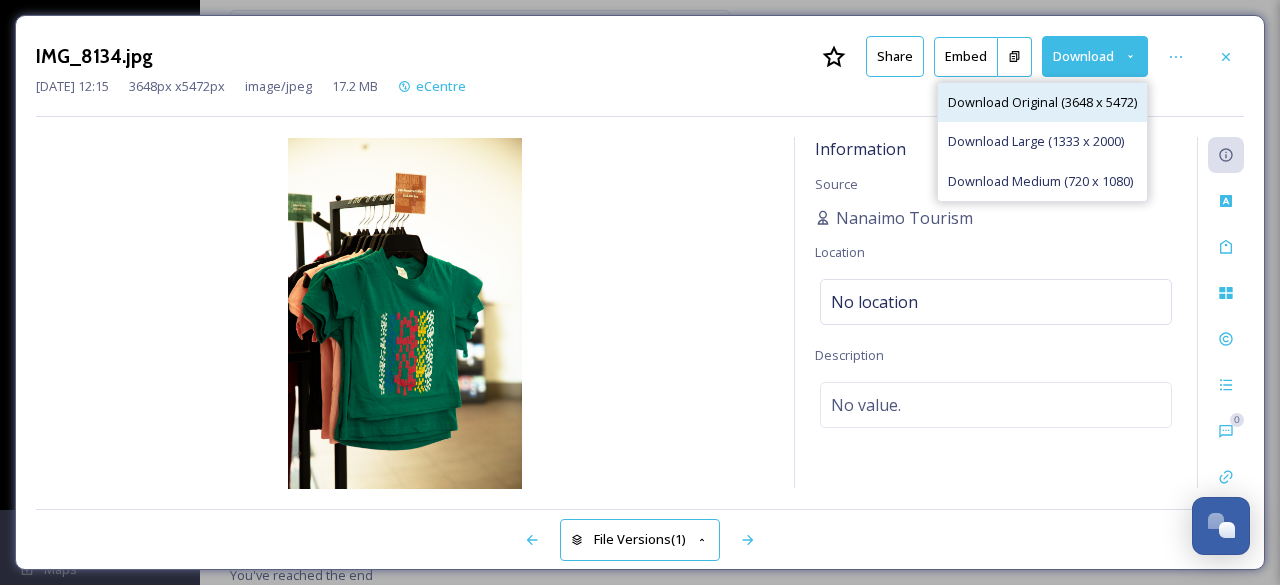 click on "Download Original (3648 x 5472)" at bounding box center [1042, 102] 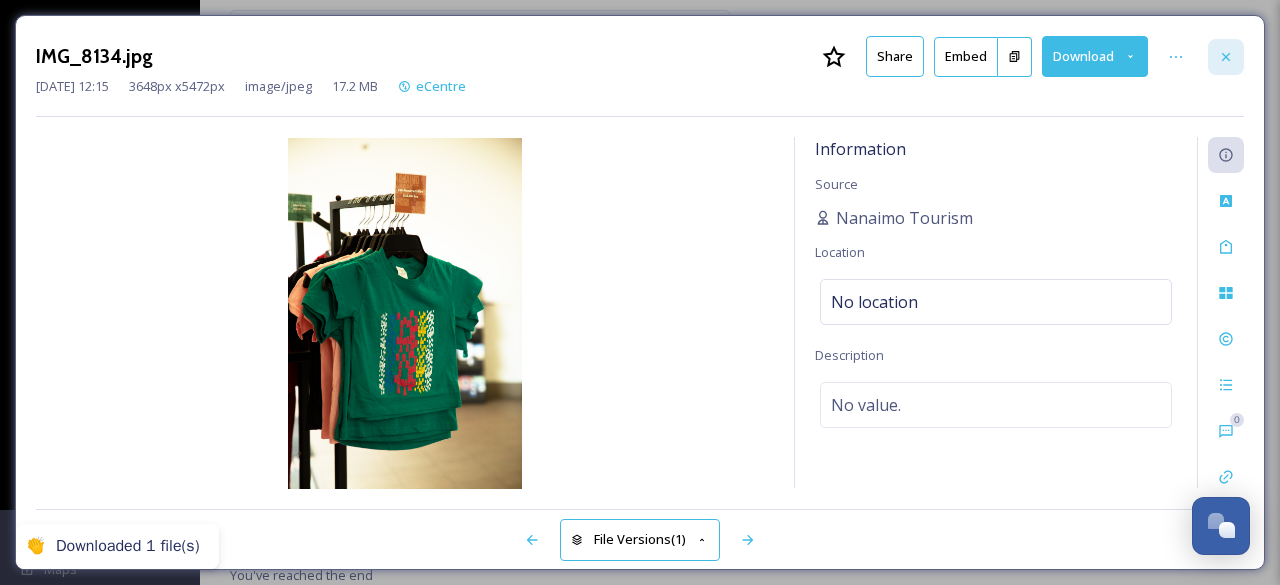 click at bounding box center [1226, 57] 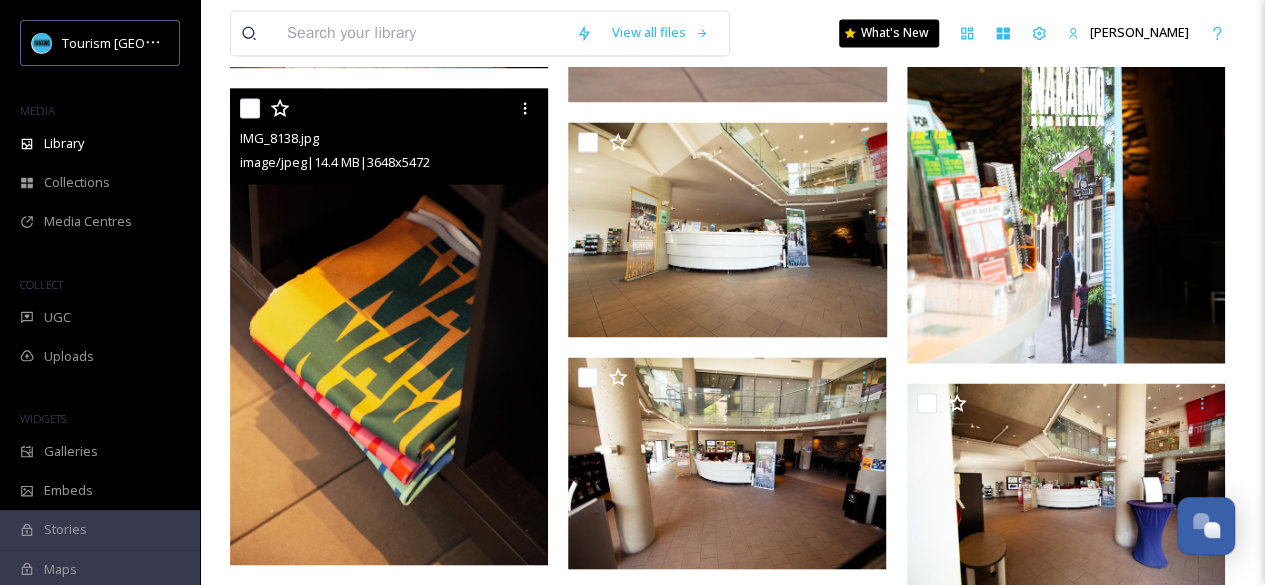 scroll, scrollTop: 1634, scrollLeft: 0, axis: vertical 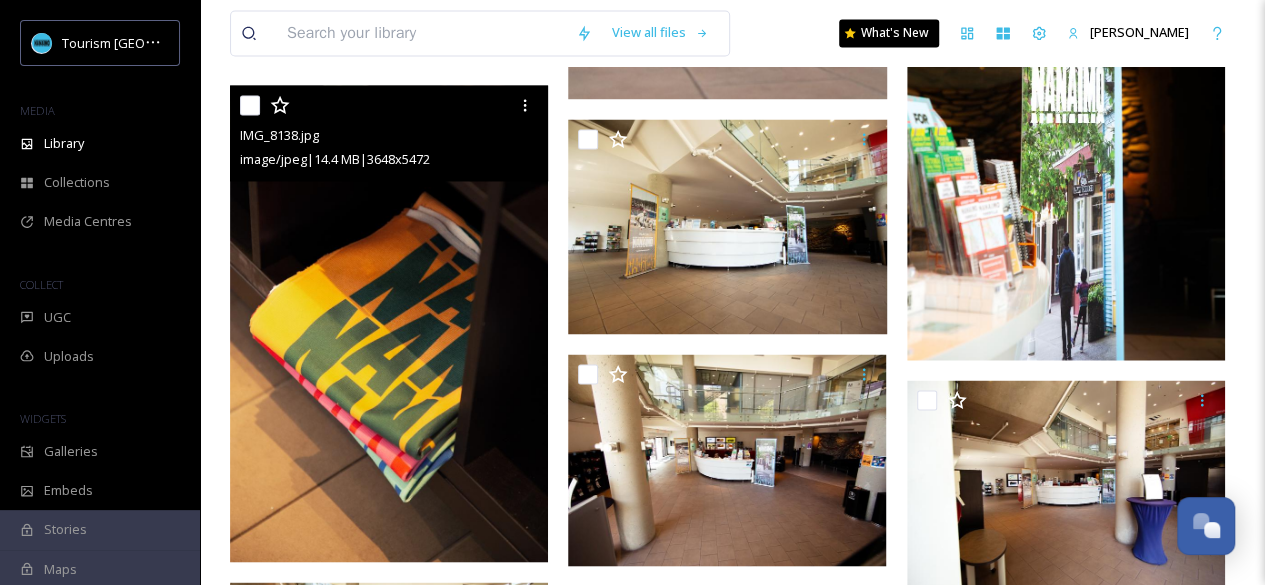 click at bounding box center (389, 323) 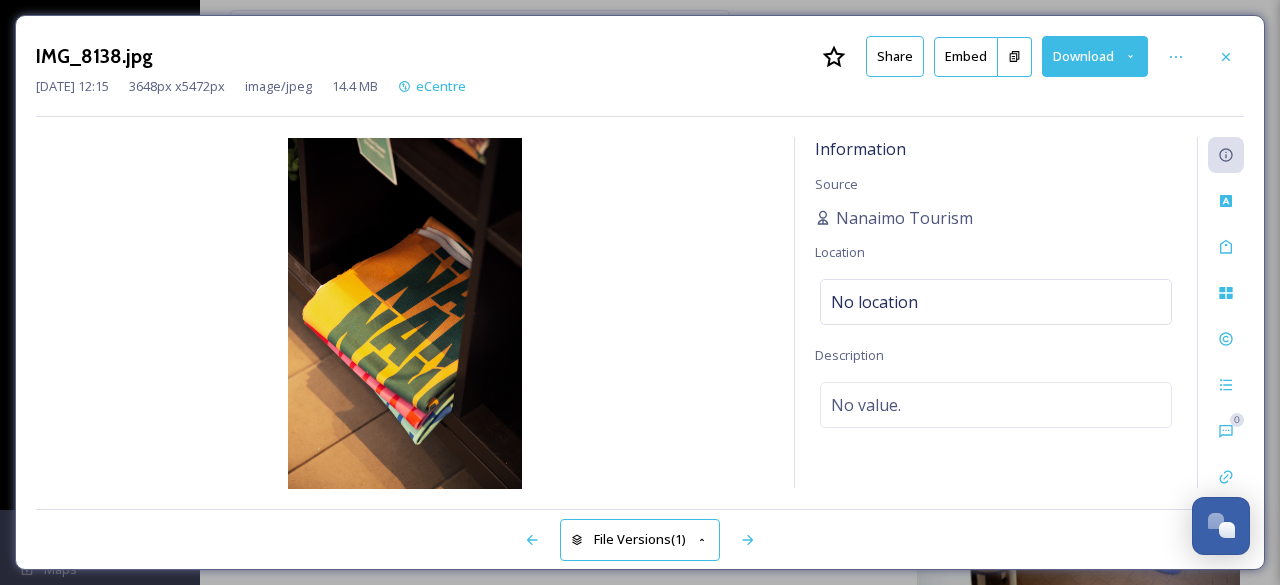 click on "Download" at bounding box center (1095, 56) 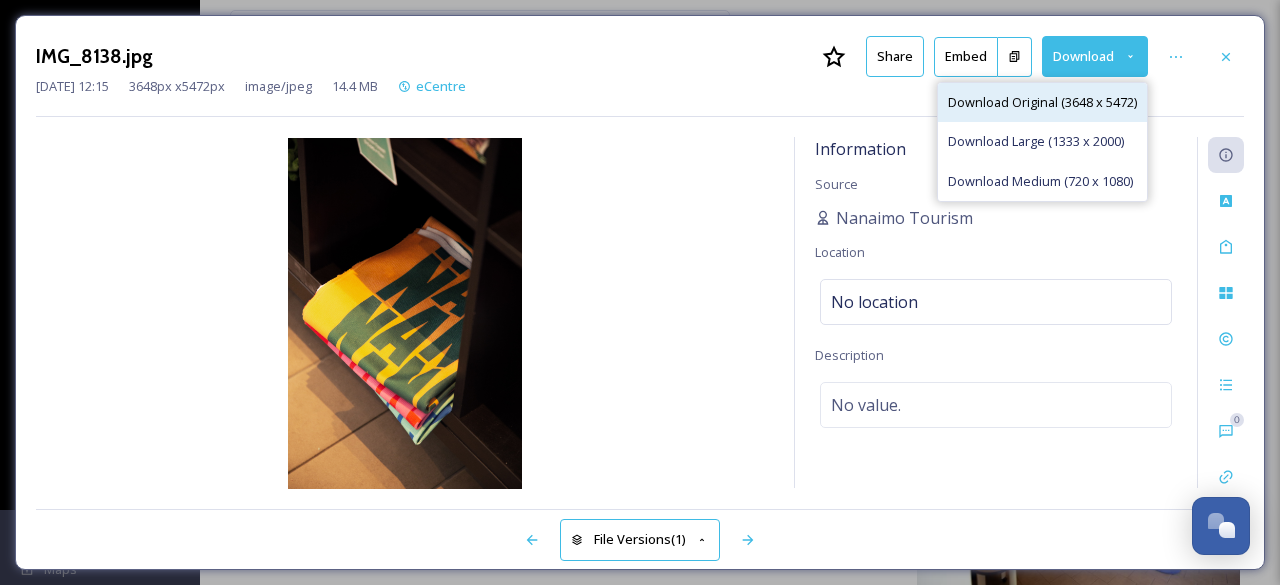 click on "Download Original (3648 x 5472)" at bounding box center (1042, 102) 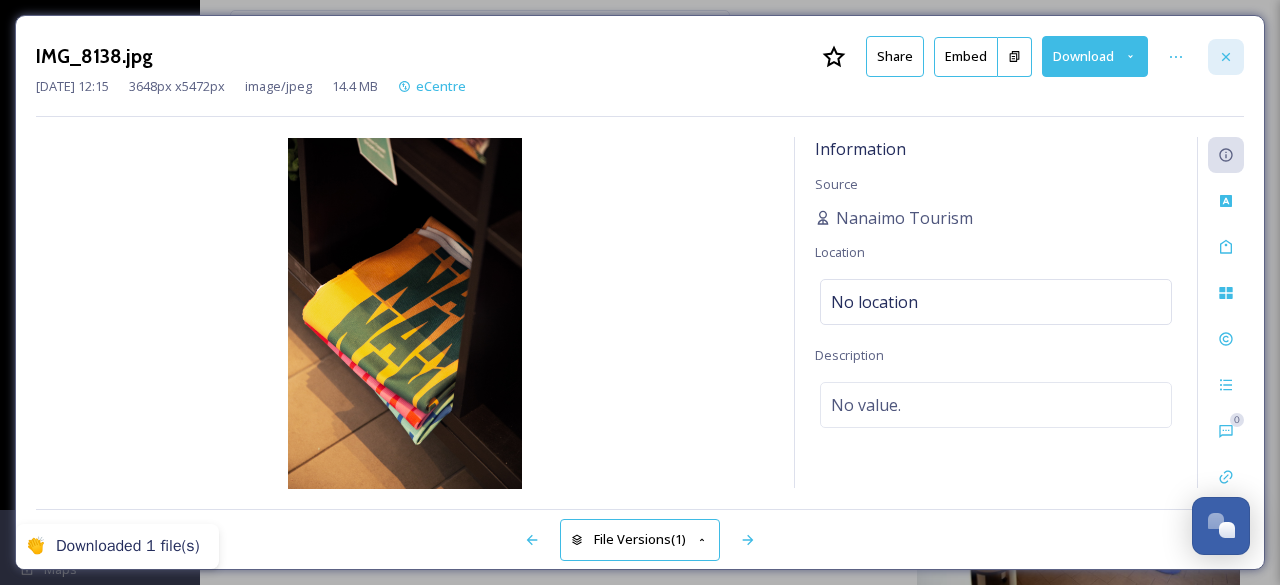 click at bounding box center [1226, 57] 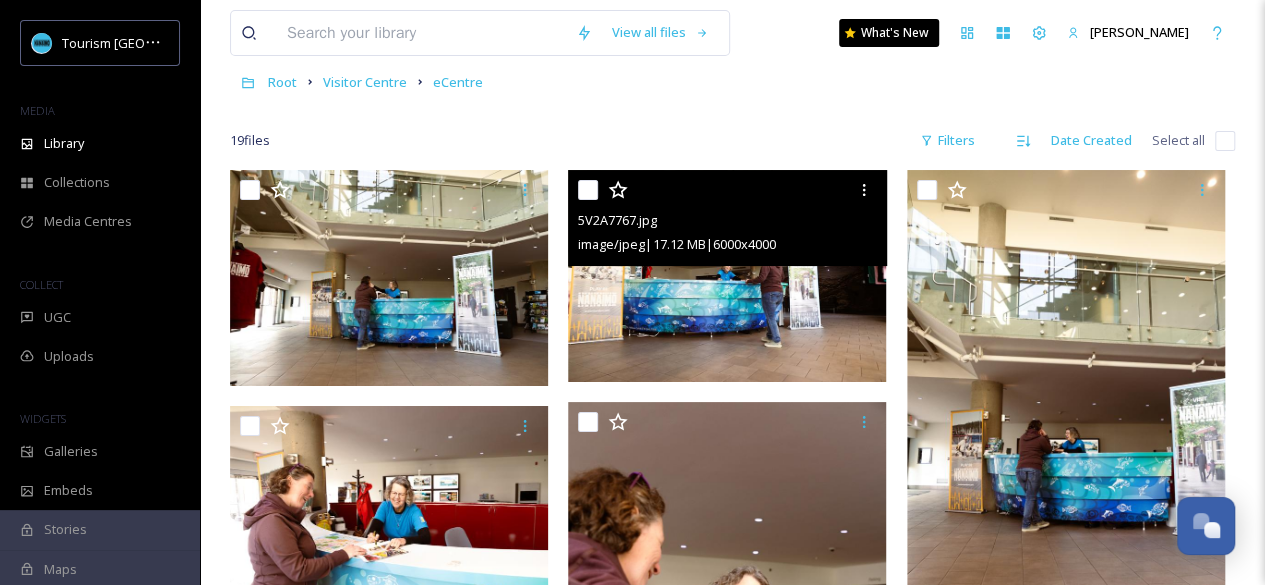 scroll, scrollTop: 0, scrollLeft: 0, axis: both 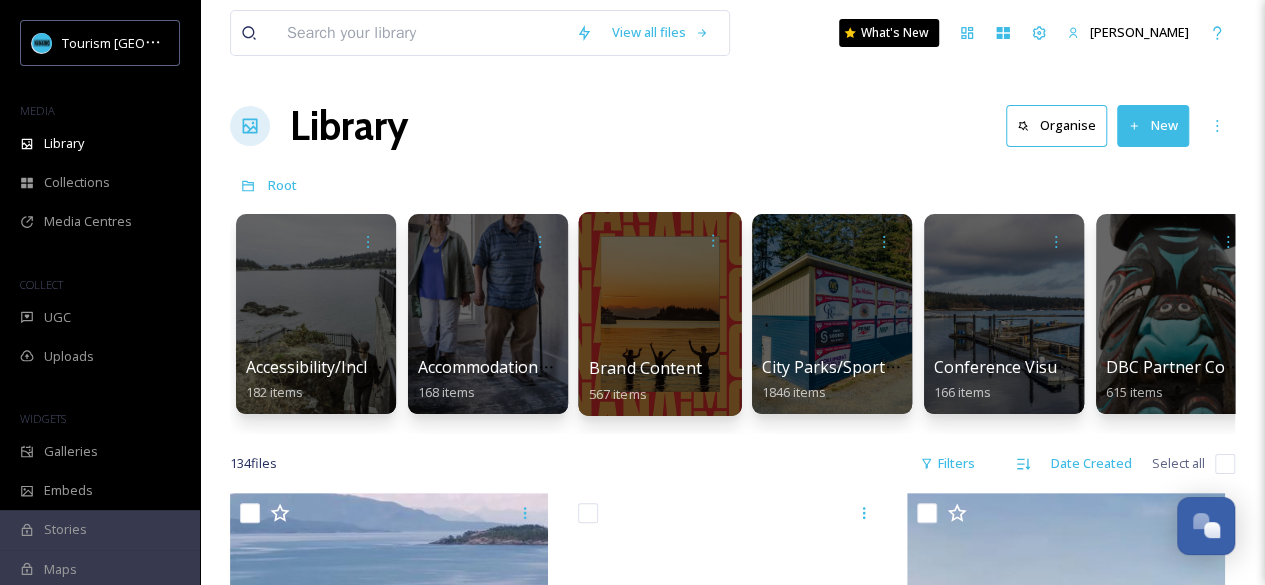 click at bounding box center [659, 314] 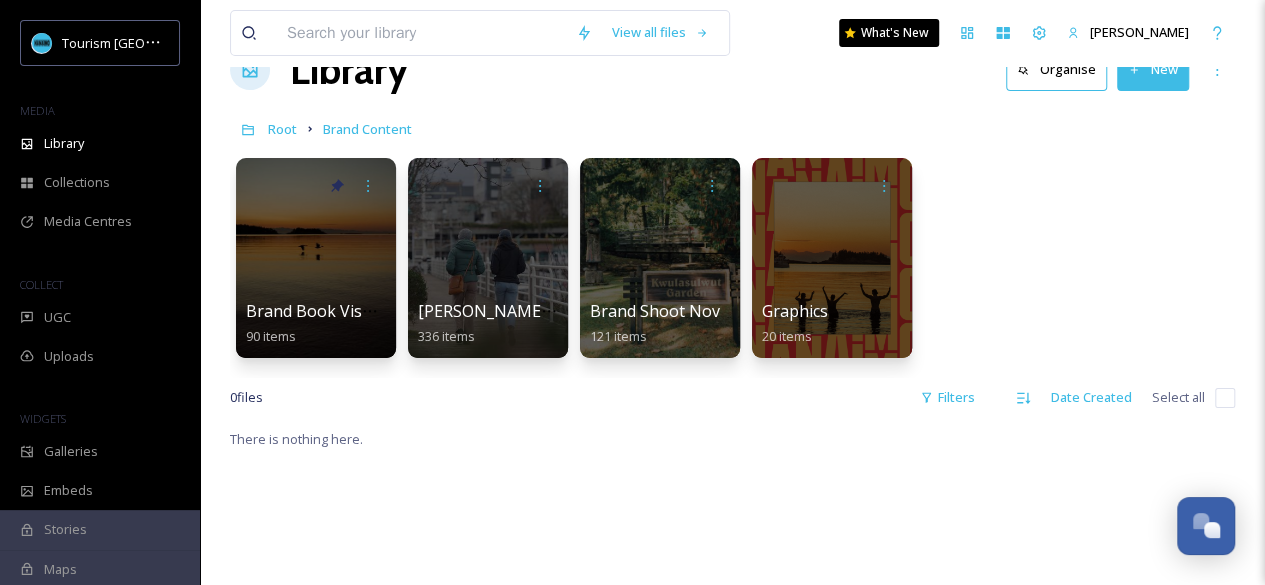 scroll, scrollTop: 4, scrollLeft: 0, axis: vertical 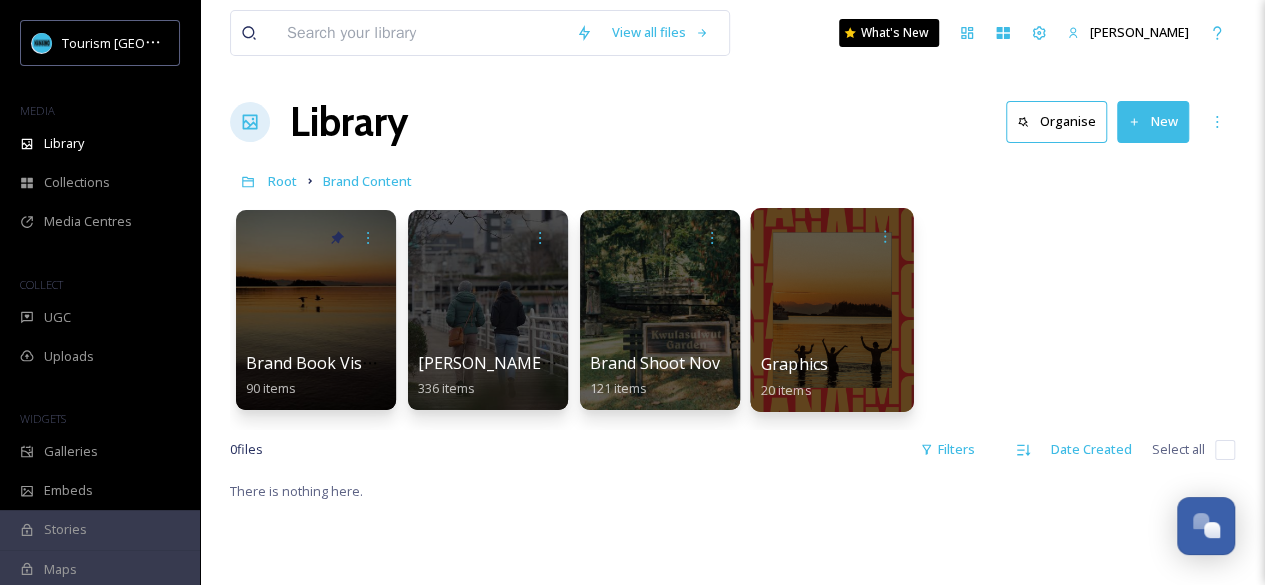 click at bounding box center [831, 310] 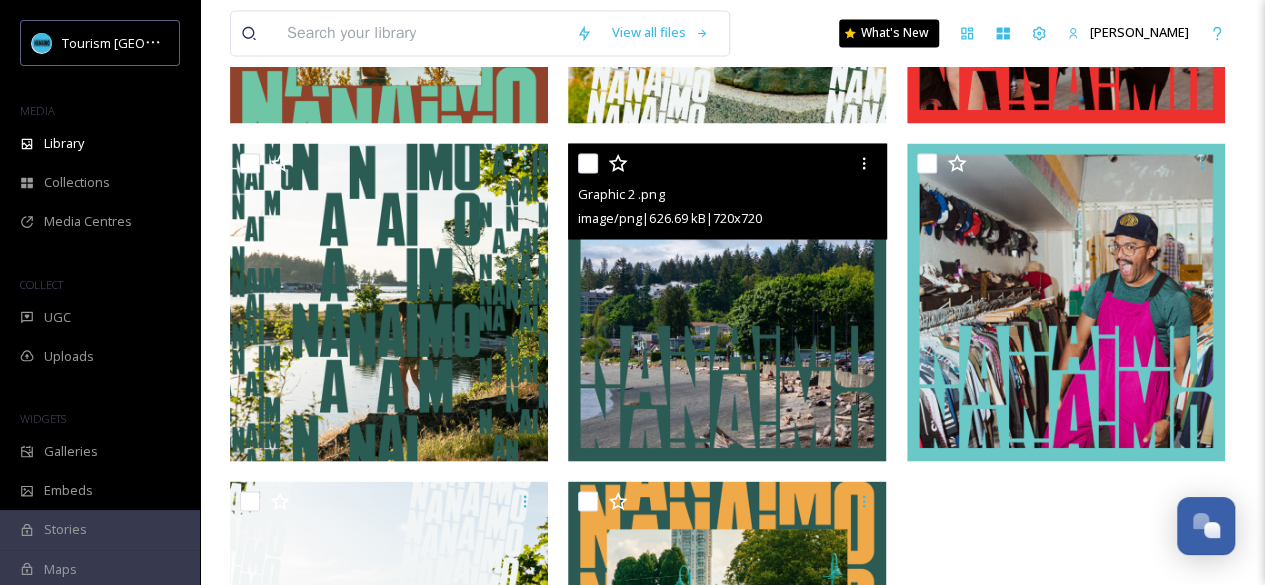 scroll, scrollTop: 2067, scrollLeft: 0, axis: vertical 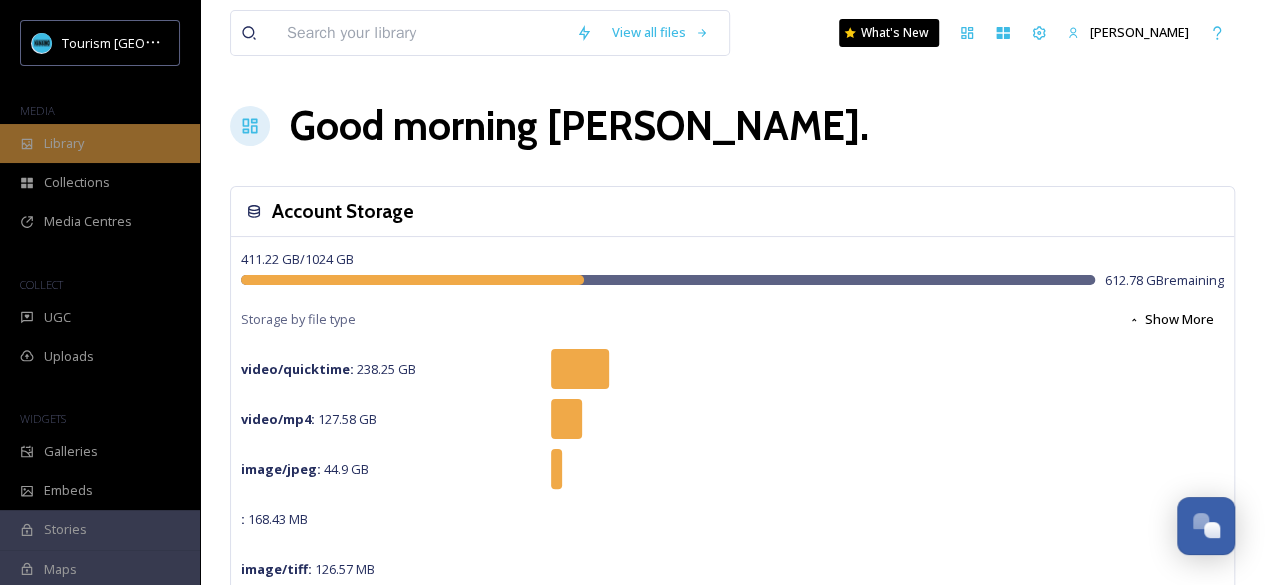 click on "Library" at bounding box center (100, 143) 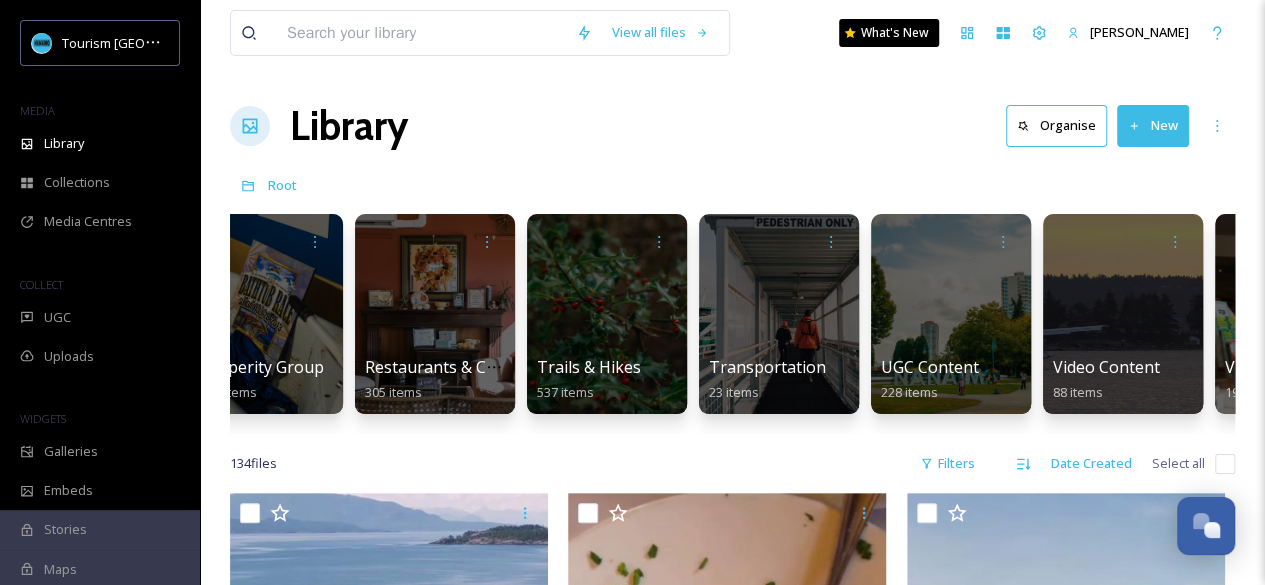 scroll, scrollTop: 0, scrollLeft: 2951, axis: horizontal 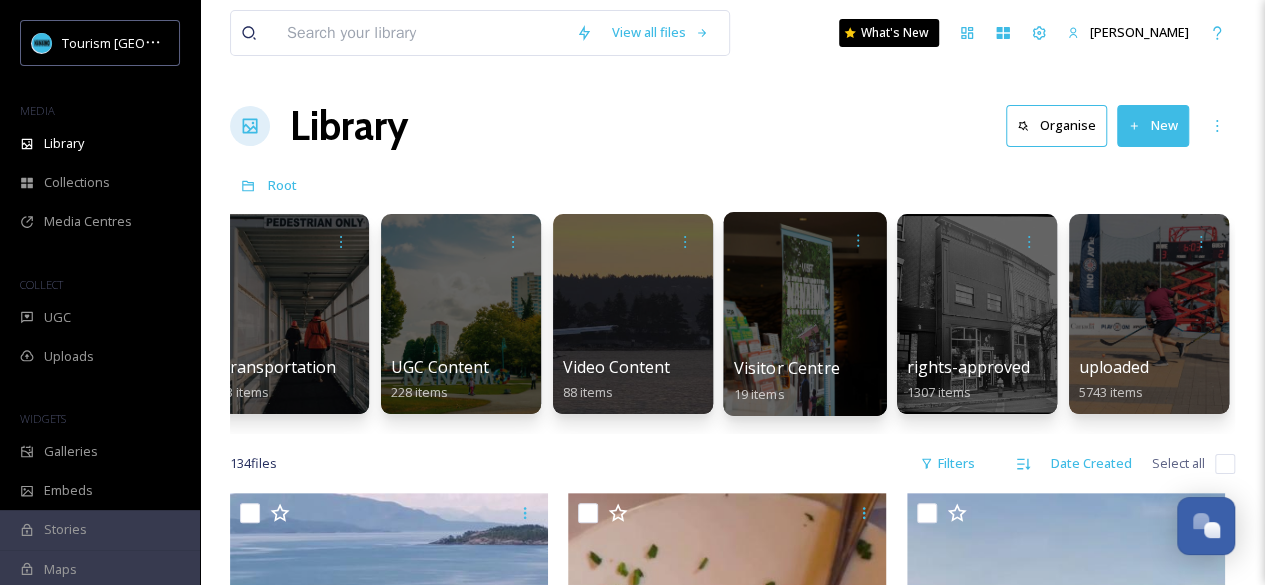 click at bounding box center [804, 314] 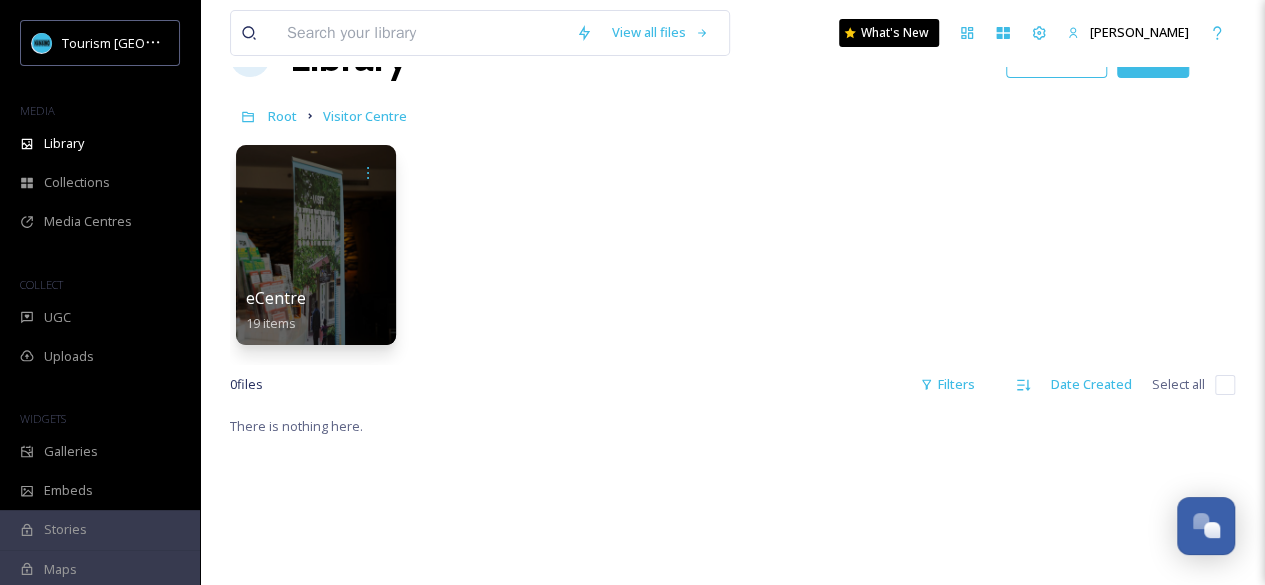 scroll, scrollTop: 0, scrollLeft: 0, axis: both 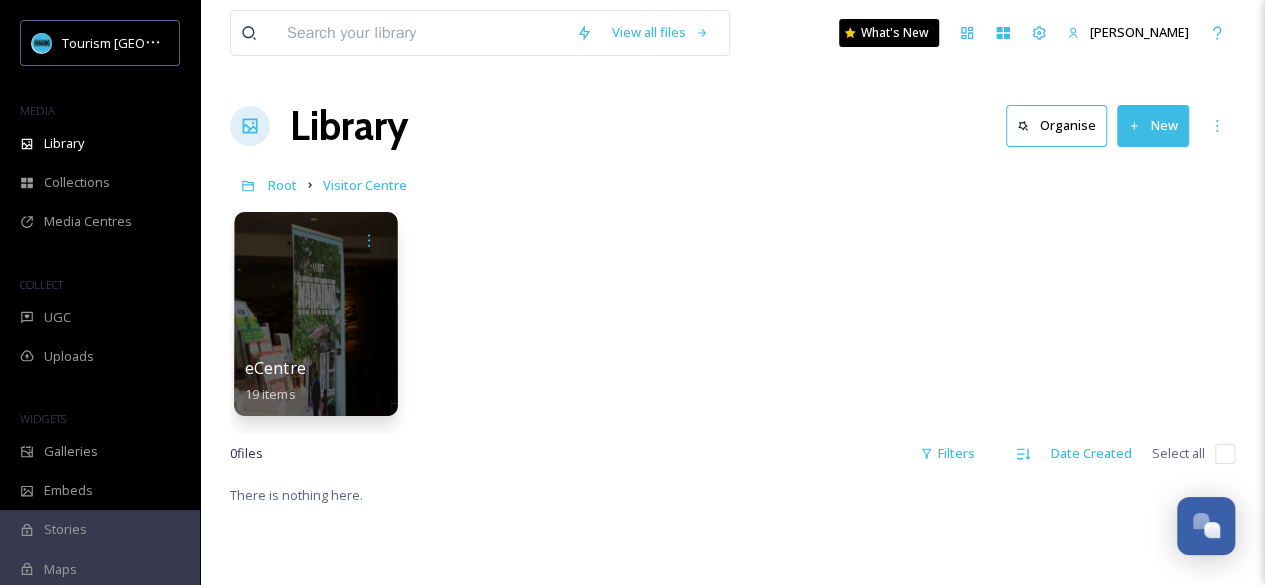 click at bounding box center [315, 314] 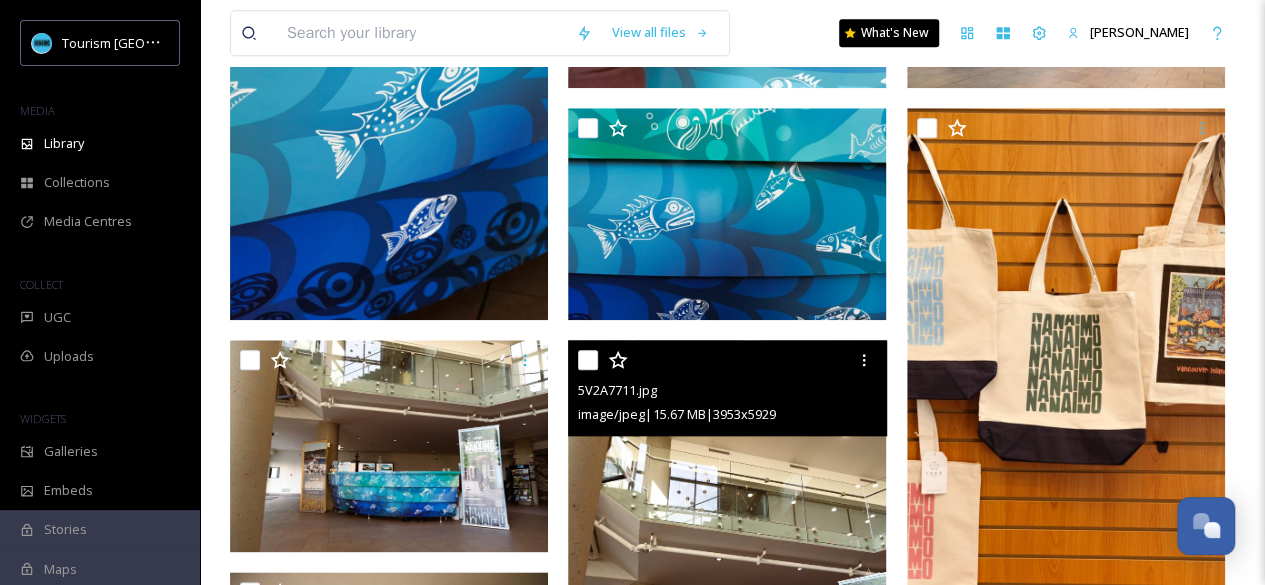 scroll, scrollTop: 893, scrollLeft: 0, axis: vertical 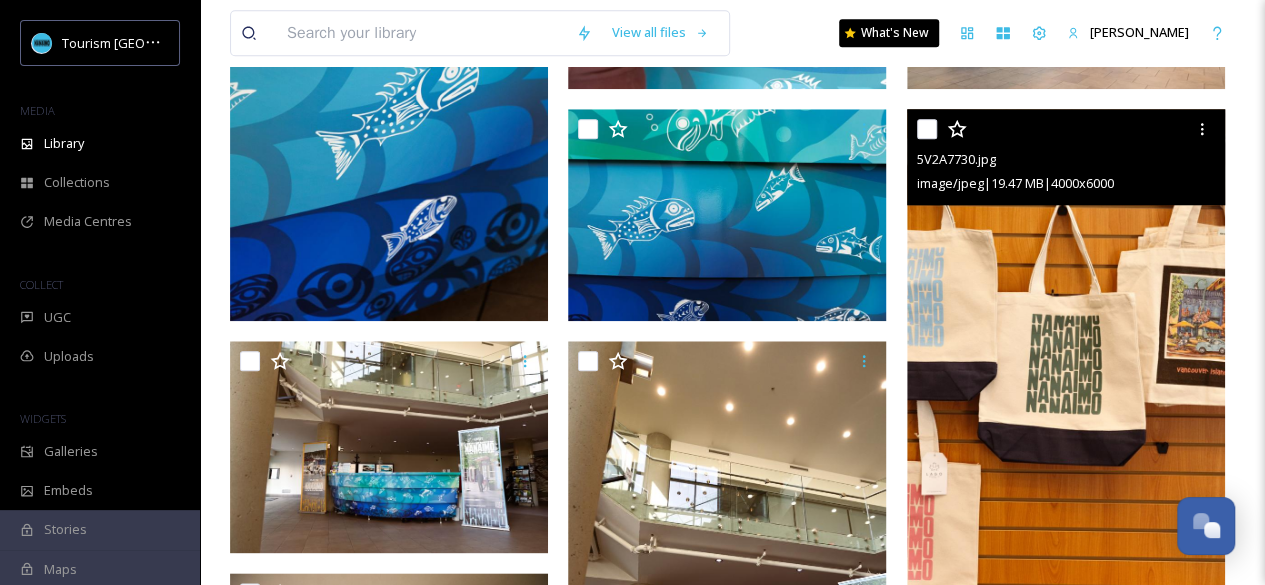 drag, startPoint x: 1025, startPoint y: 350, endPoint x: 1130, endPoint y: 290, distance: 120.93387 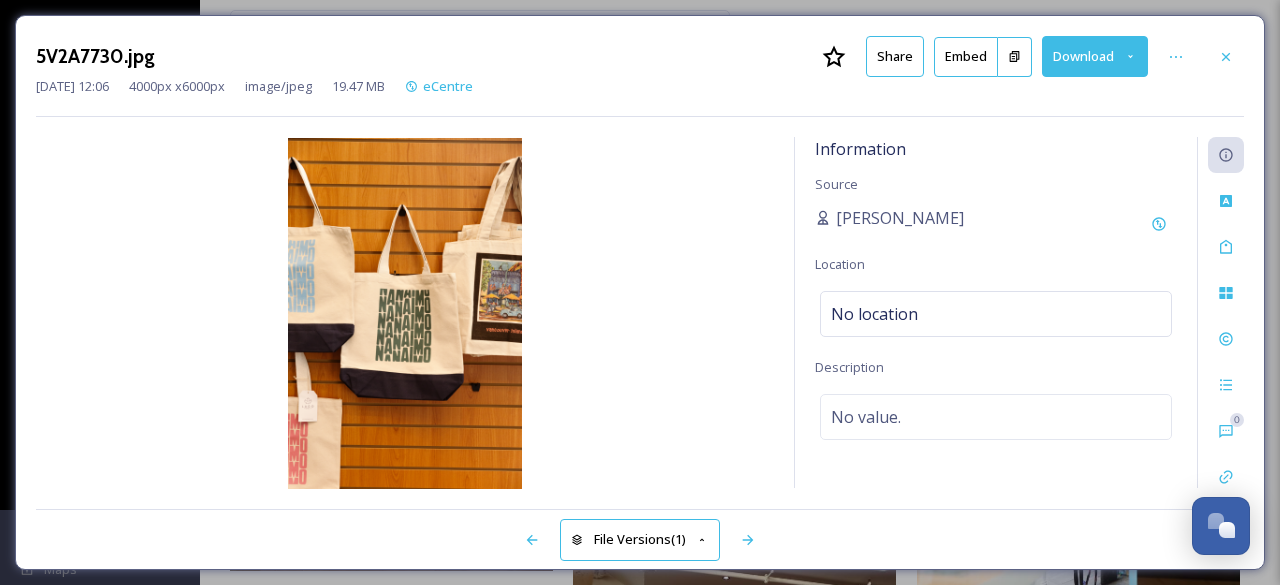 click on "Download" at bounding box center [1095, 56] 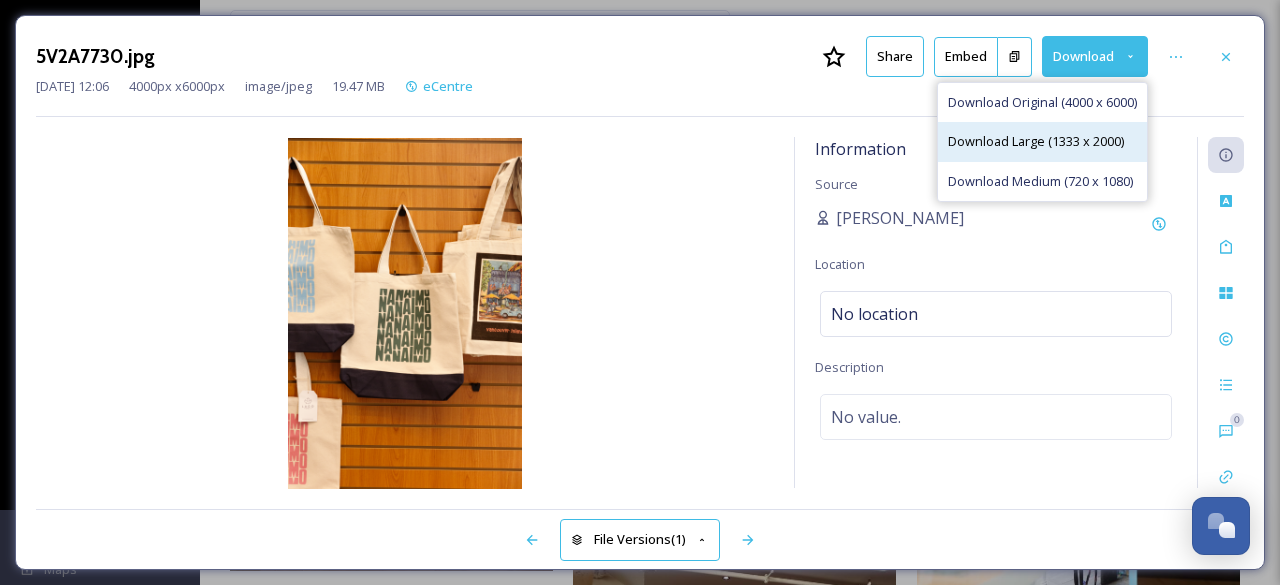 click on "Download Large (1333 x 2000)" at bounding box center (1036, 141) 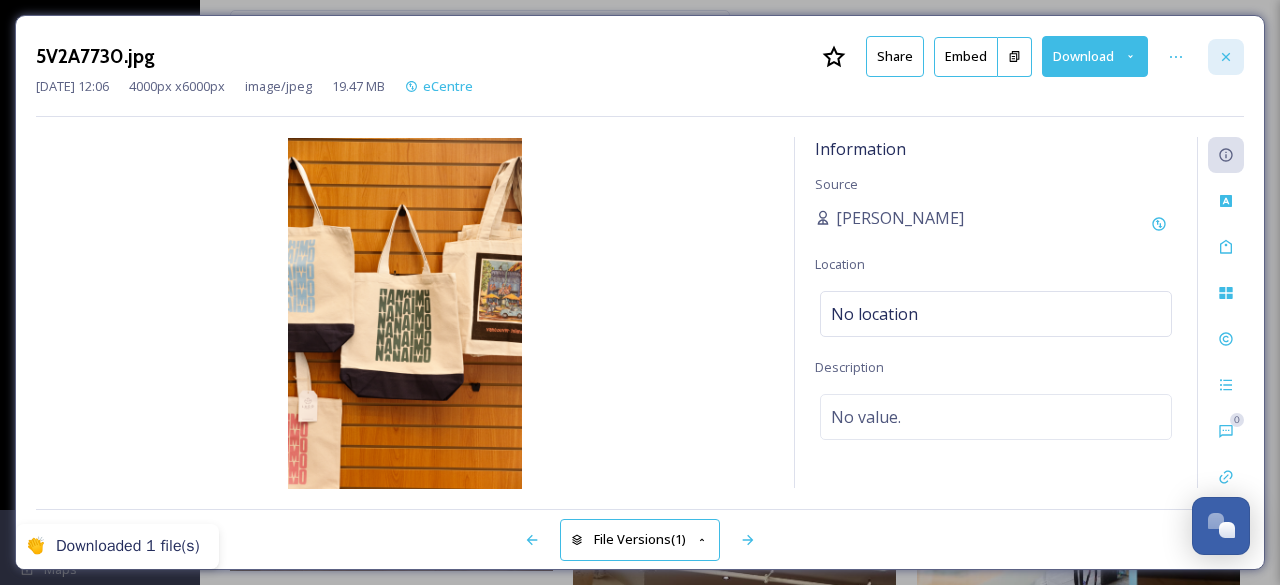 click 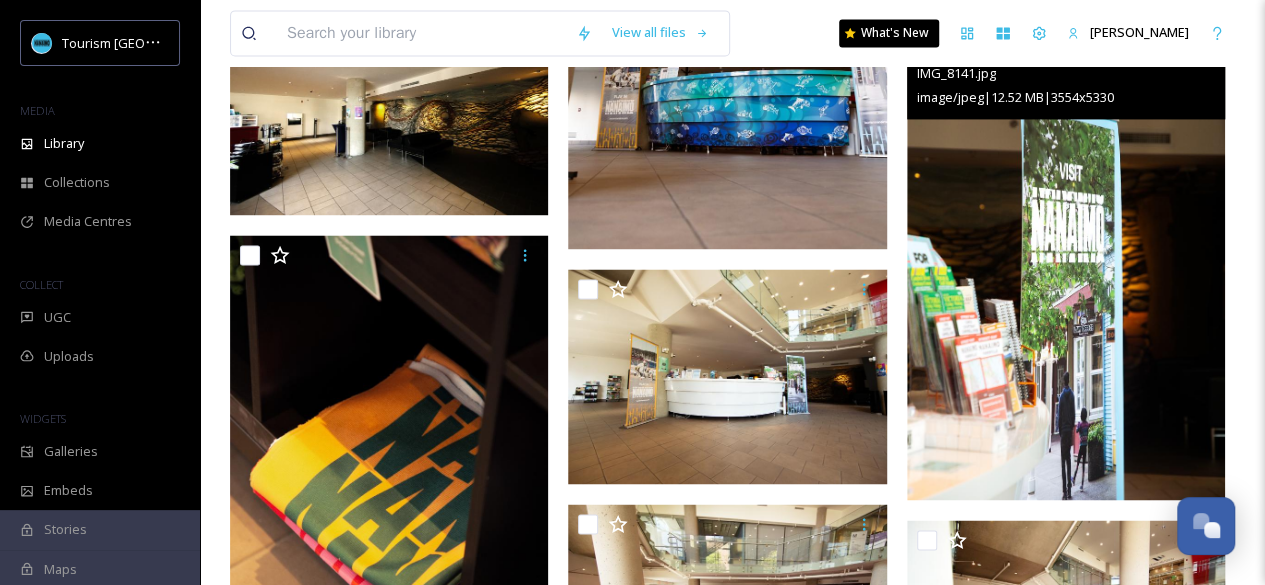 scroll, scrollTop: 1489, scrollLeft: 0, axis: vertical 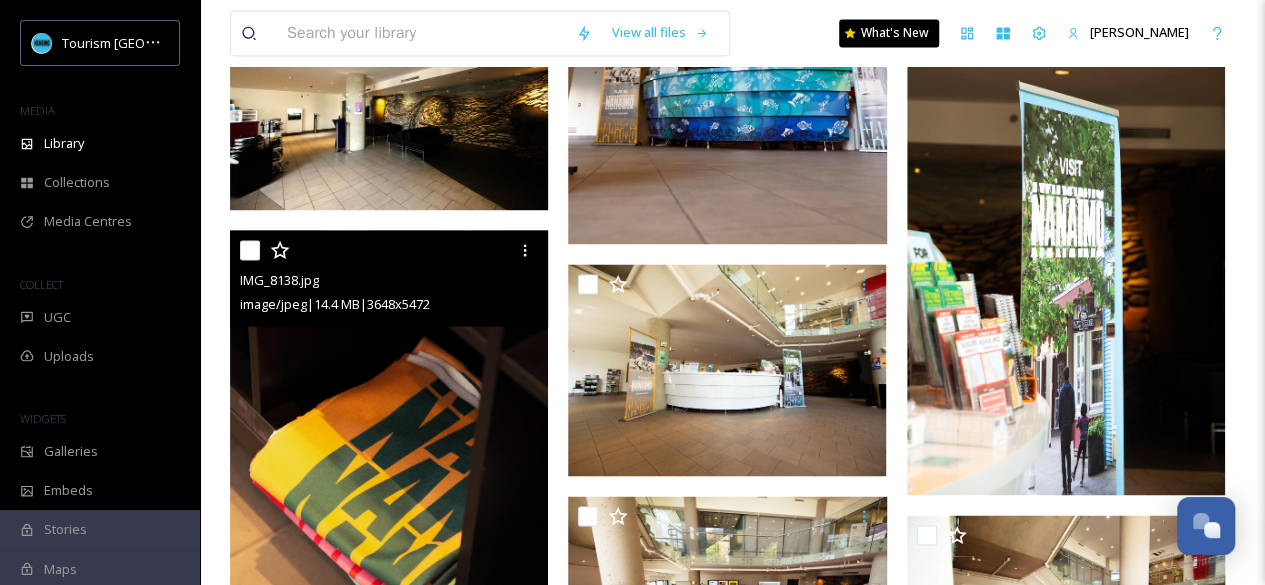 click at bounding box center (389, 468) 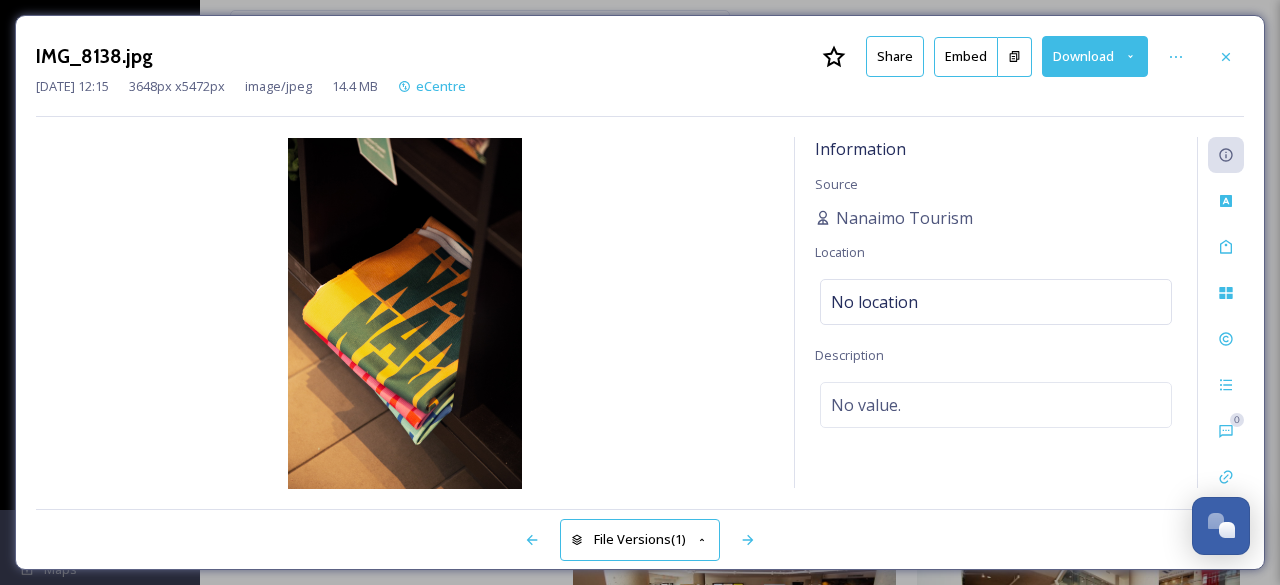 click on "Download" at bounding box center [1095, 56] 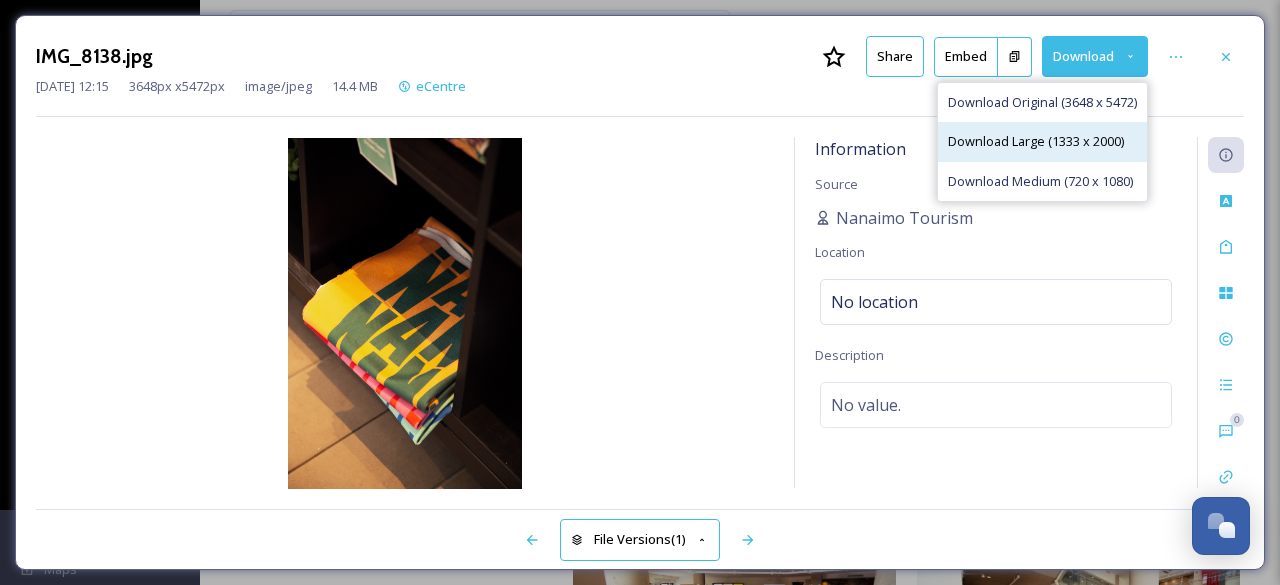 click on "Download Large (1333 x 2000)" at bounding box center (1036, 141) 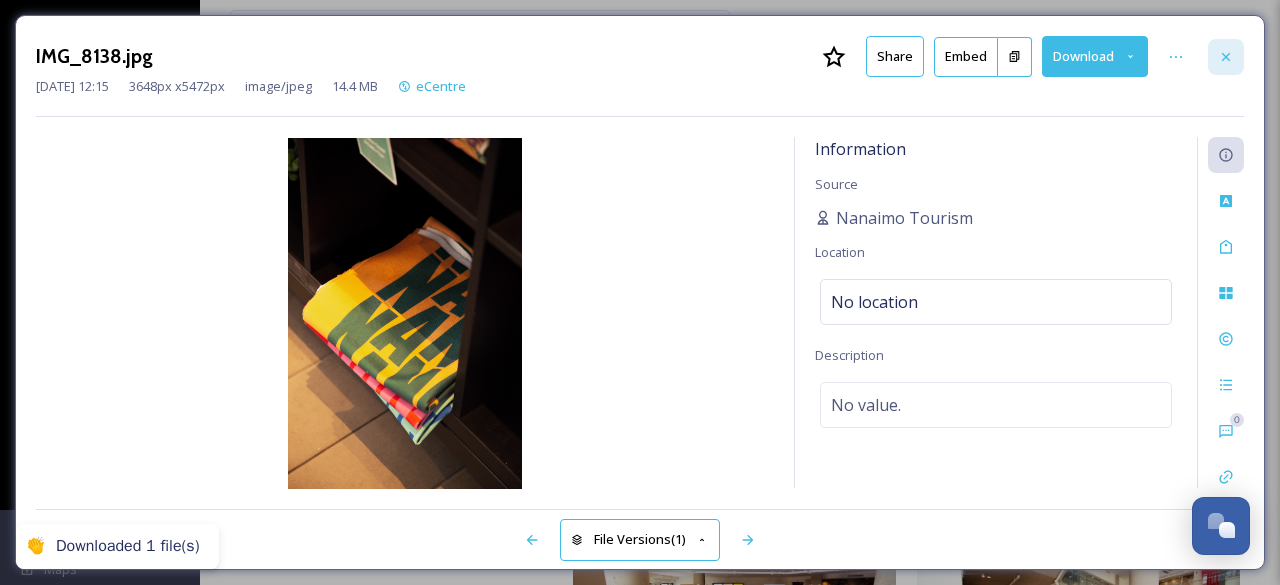 click 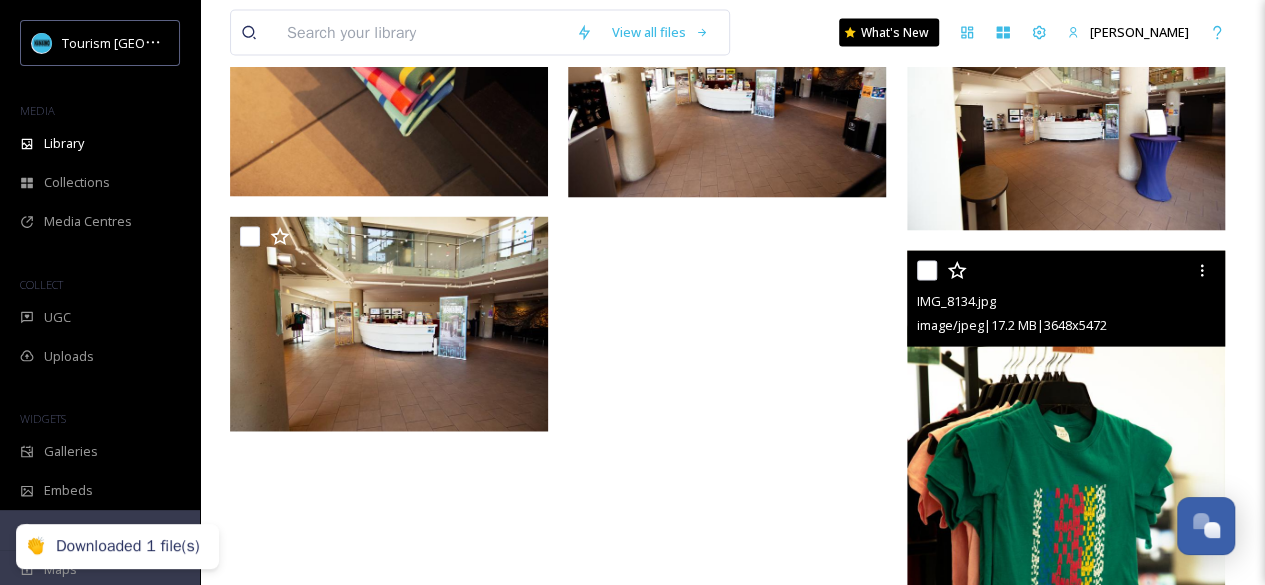 click at bounding box center [1066, 489] 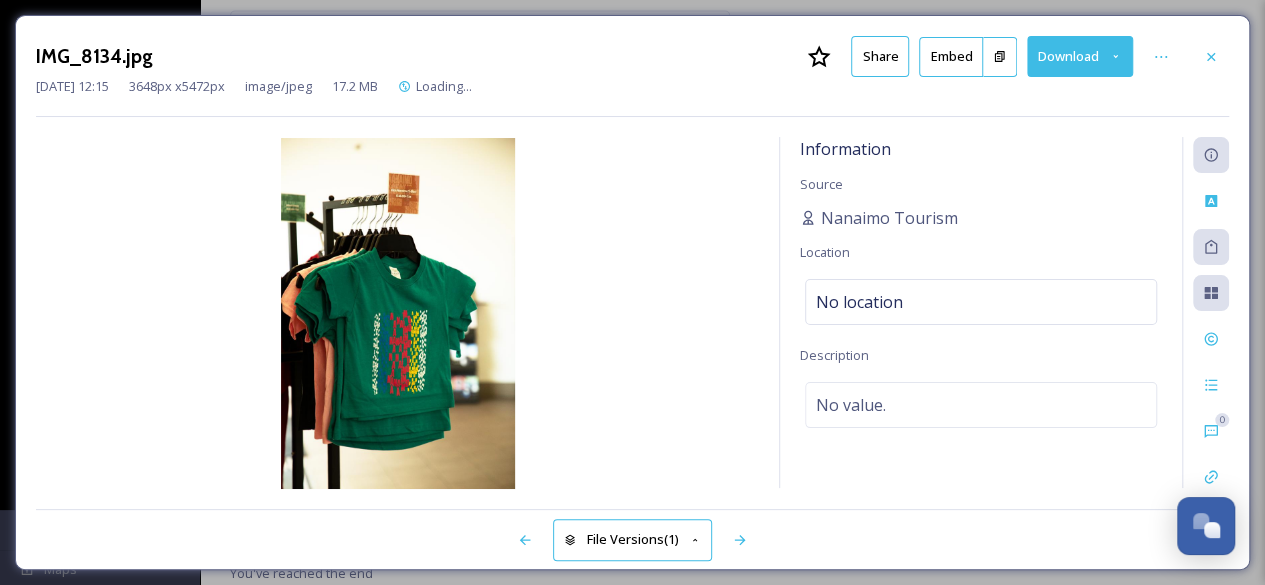 scroll, scrollTop: 1879, scrollLeft: 0, axis: vertical 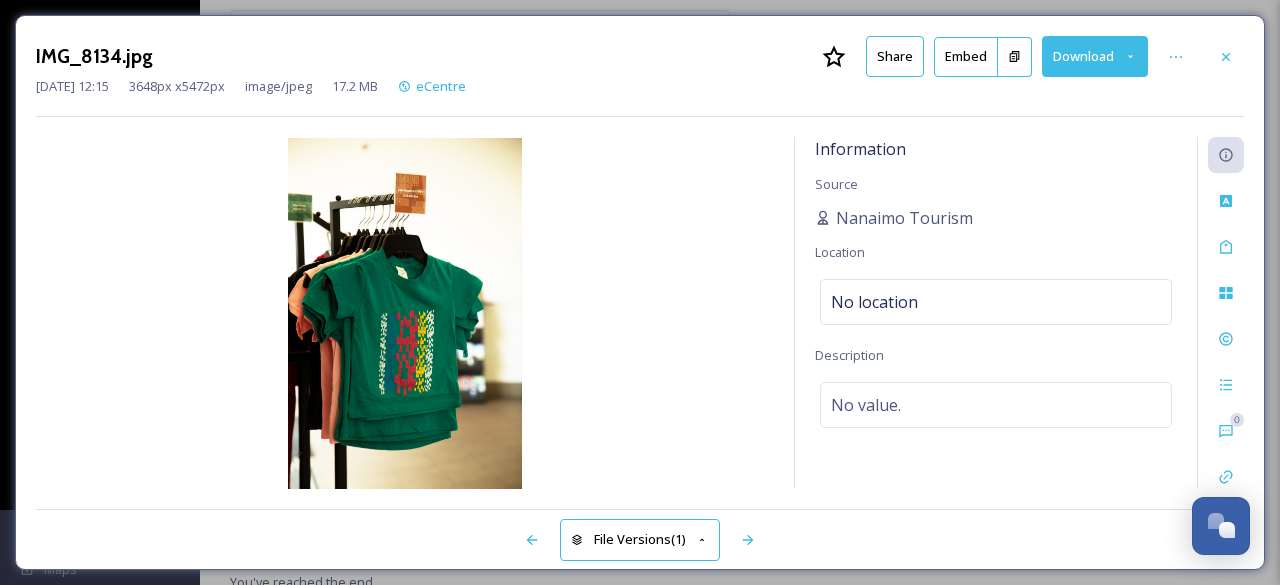 click on "Download" at bounding box center [1095, 56] 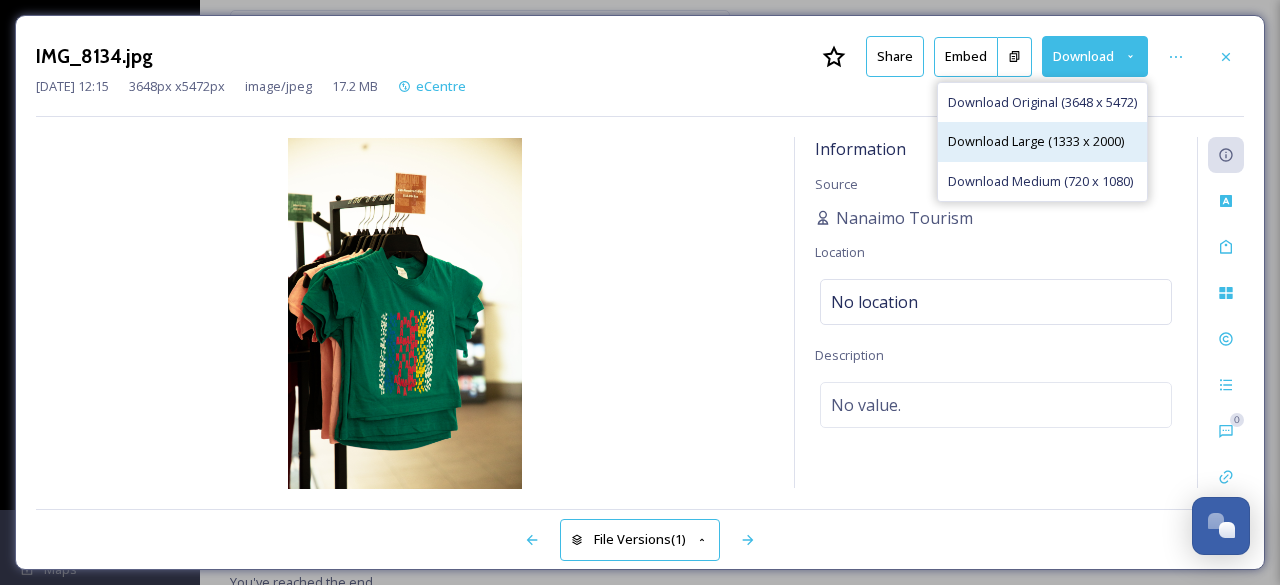 click on "Download Large (1333 x 2000)" at bounding box center (1036, 141) 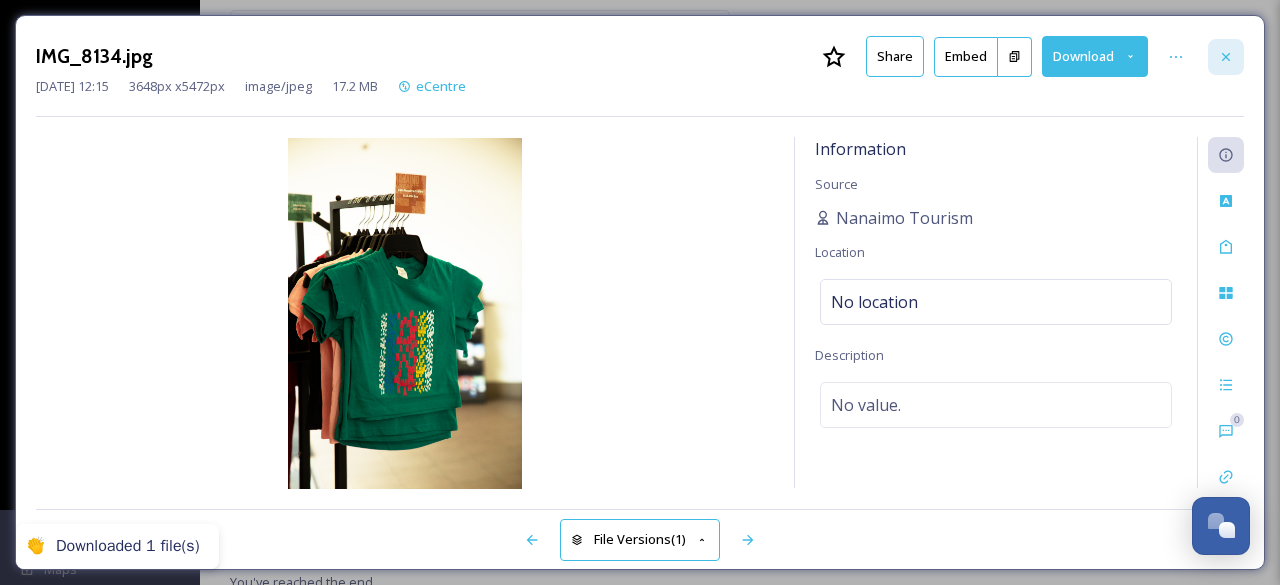 click 